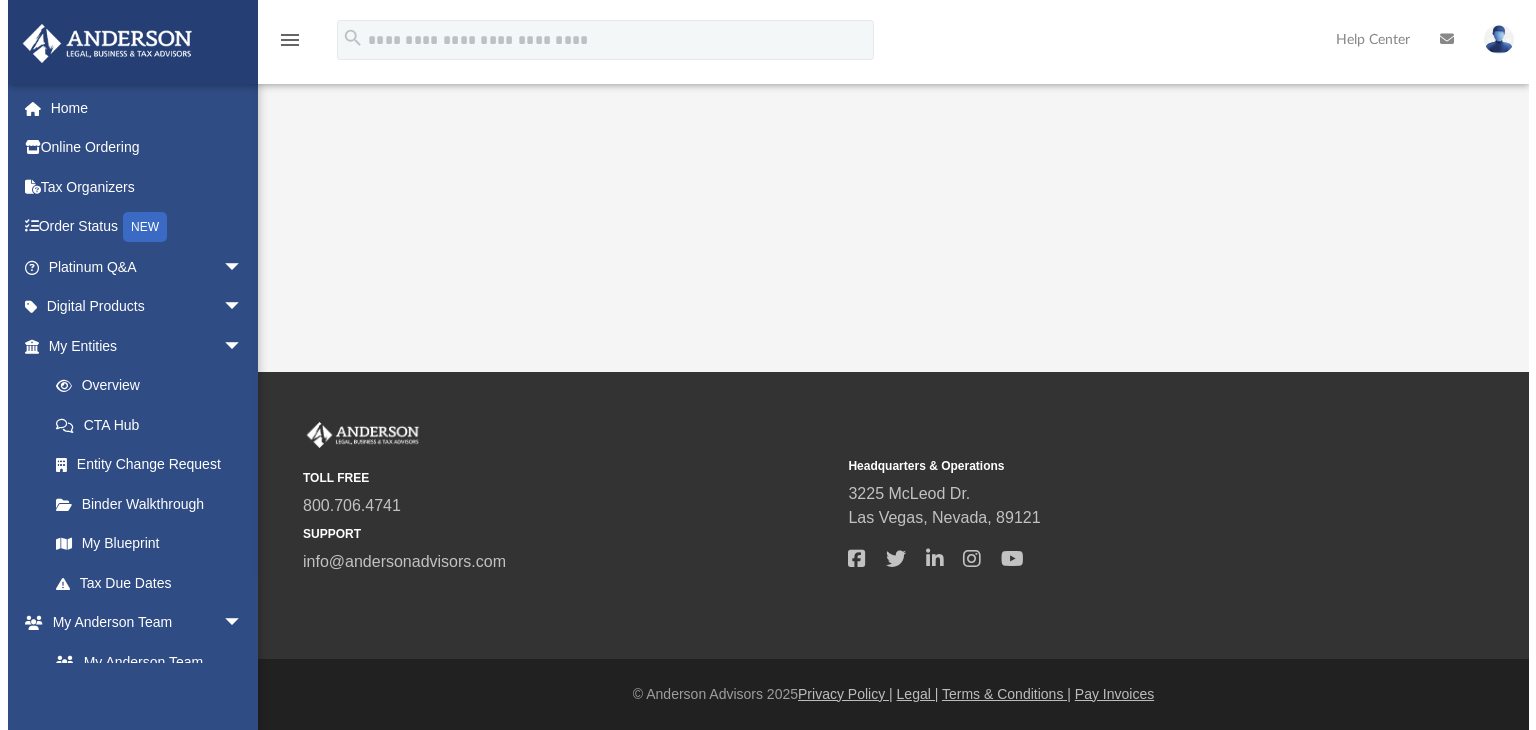 scroll, scrollTop: 0, scrollLeft: 0, axis: both 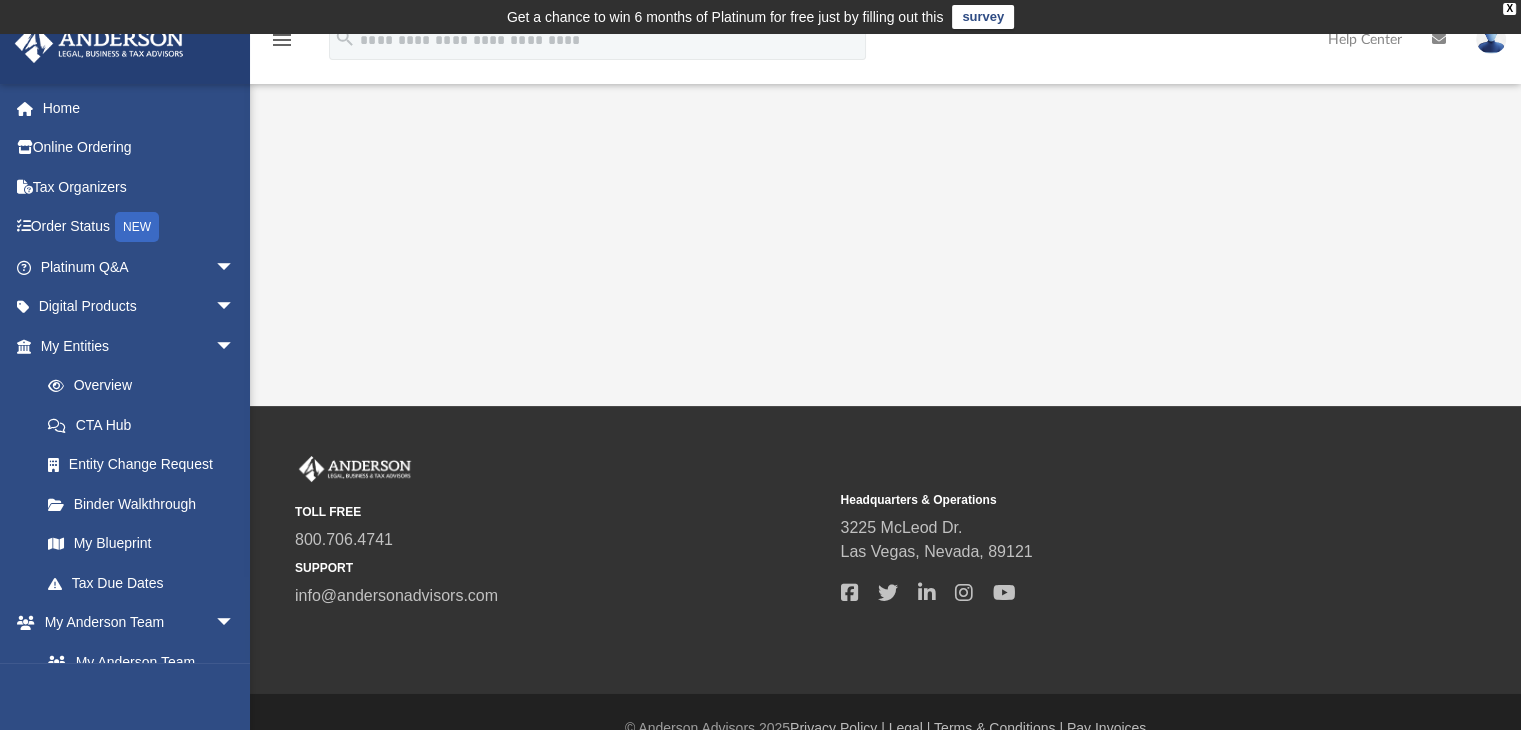 click on "survey" at bounding box center (983, 17) 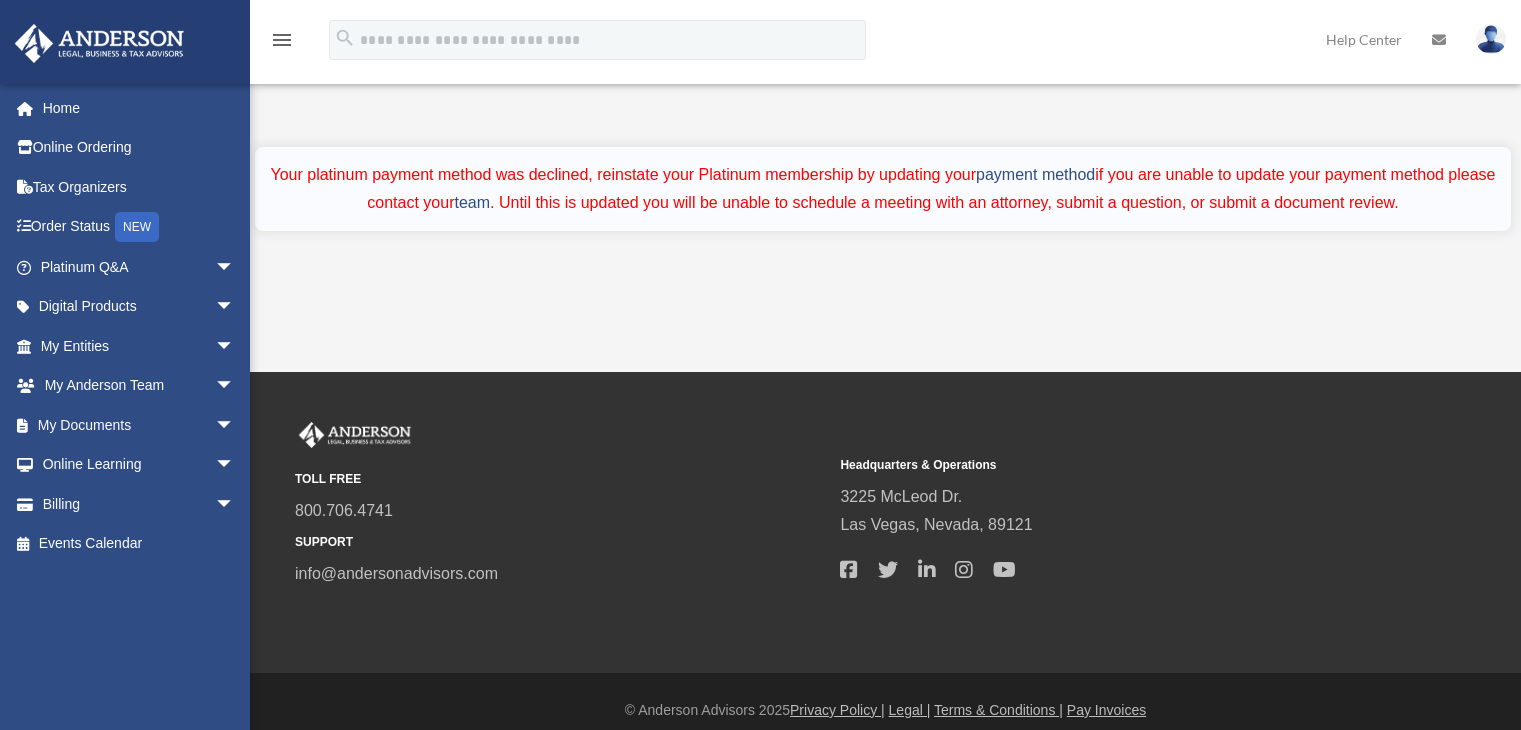 scroll, scrollTop: 0, scrollLeft: 0, axis: both 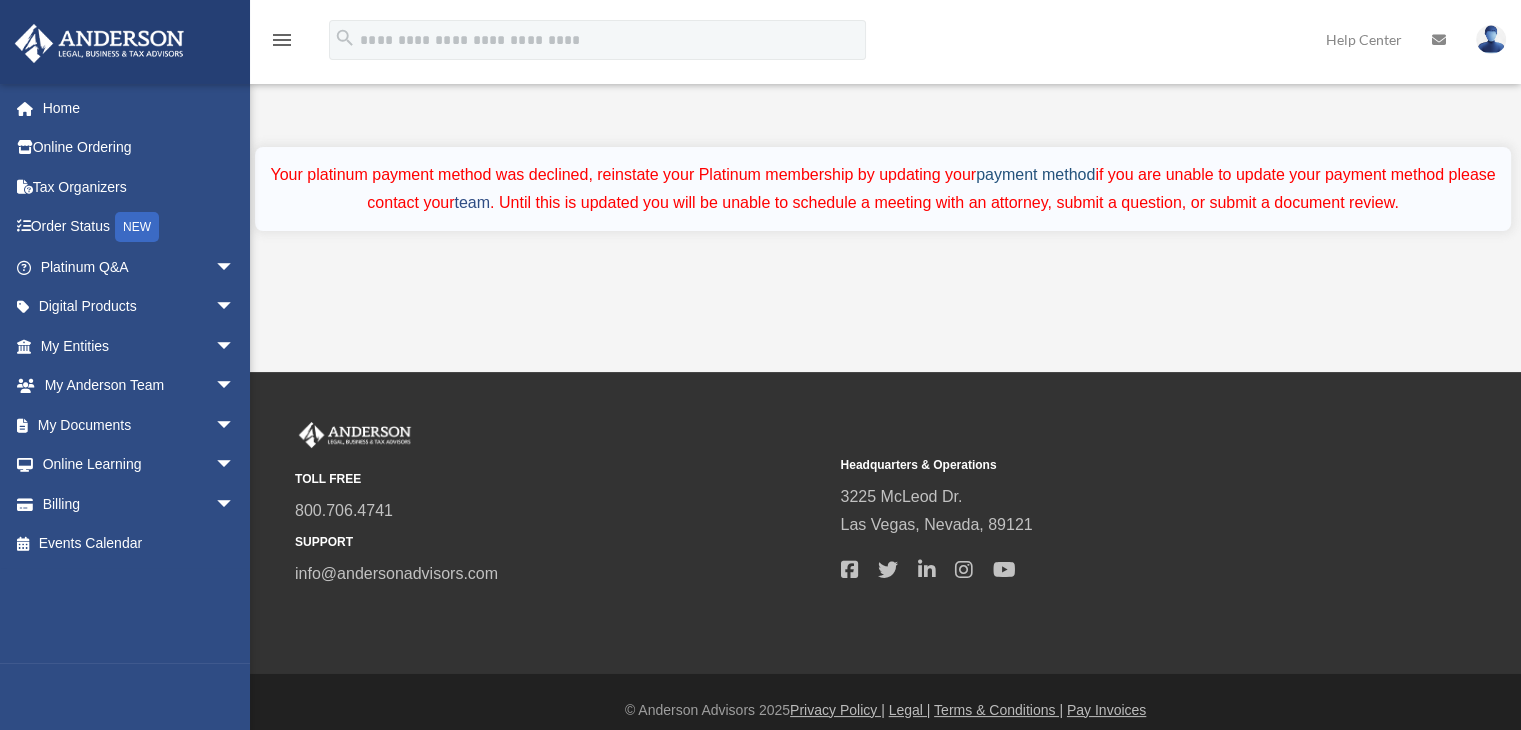 click on "payment method" at bounding box center [1035, 174] 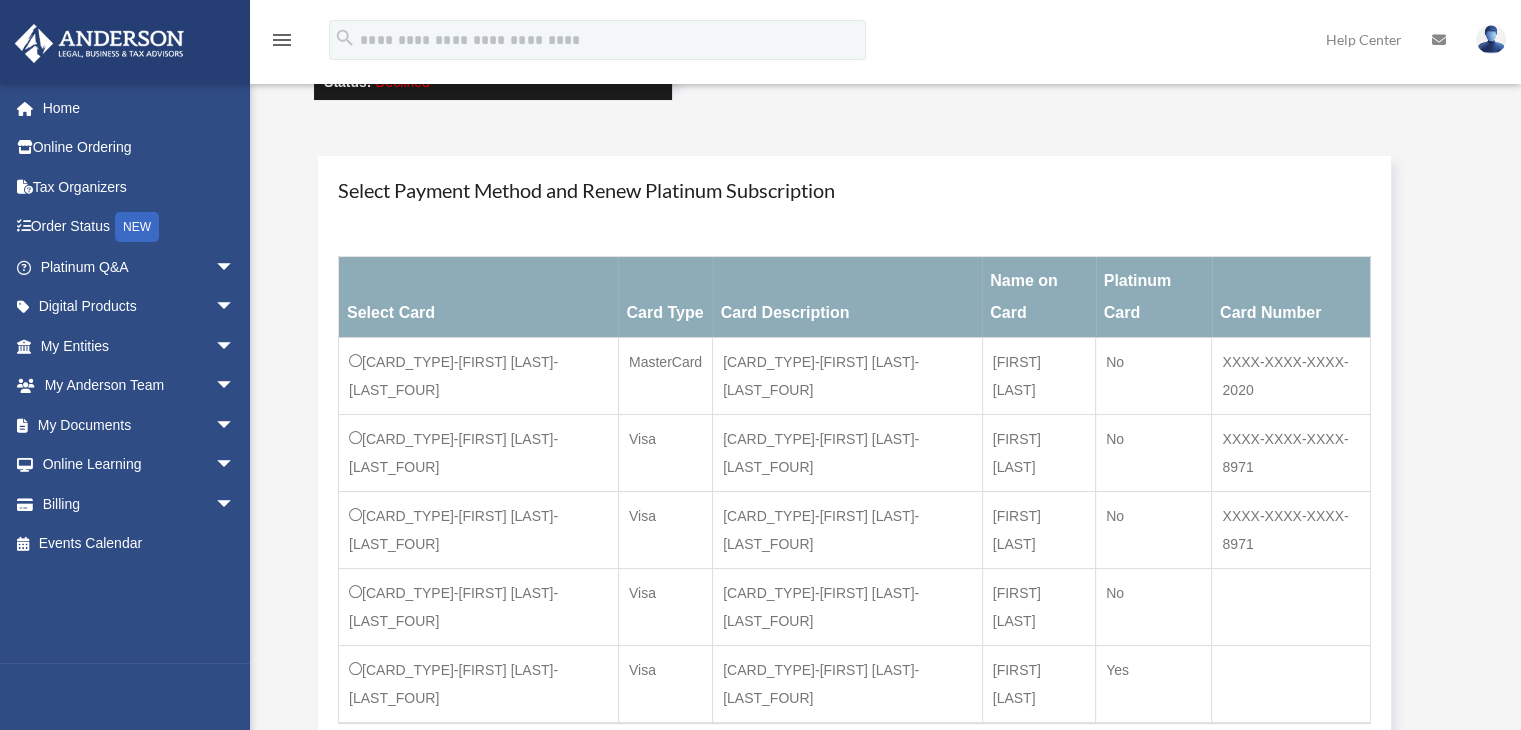 scroll, scrollTop: 200, scrollLeft: 0, axis: vertical 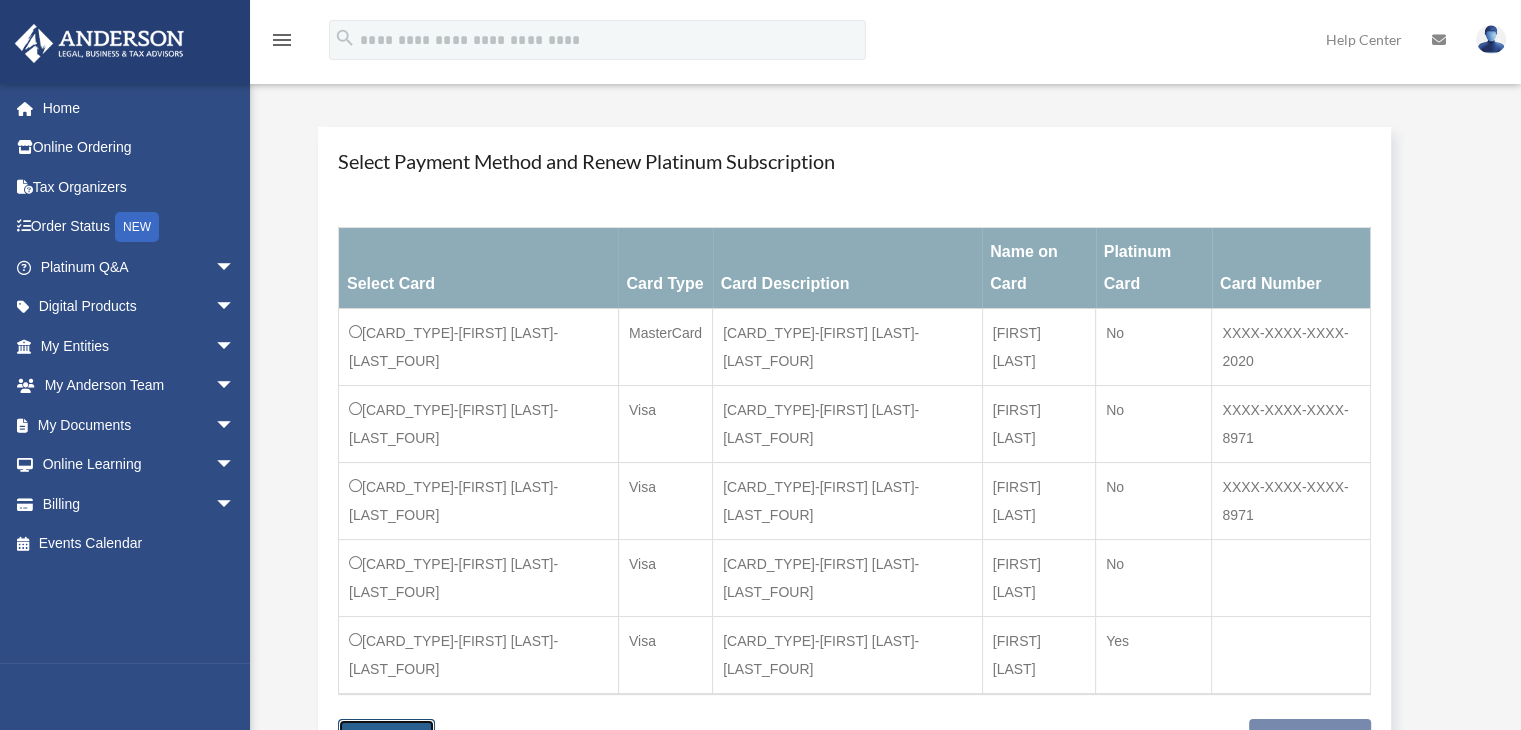 click on "Add A Card" at bounding box center [386, 736] 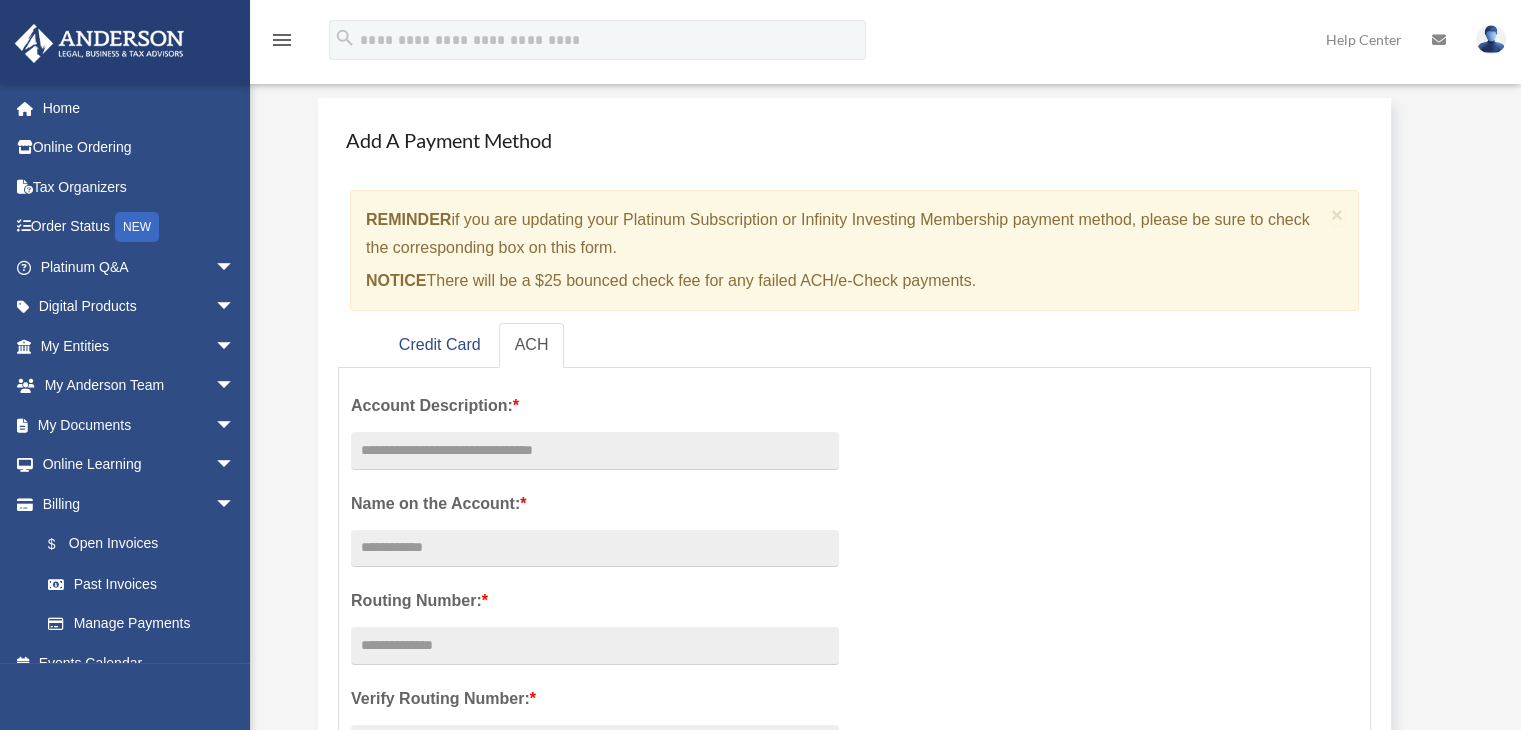 scroll, scrollTop: 100, scrollLeft: 0, axis: vertical 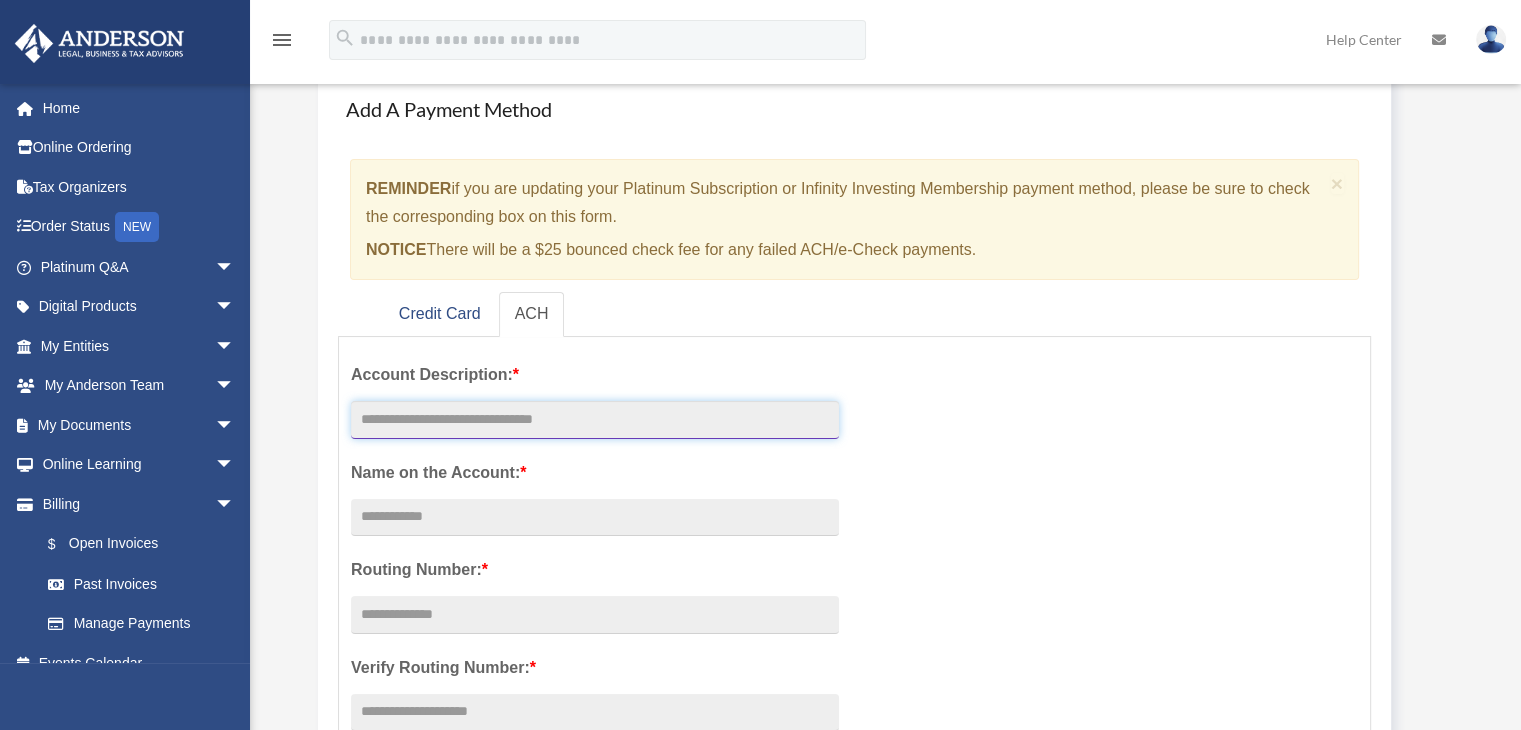 click at bounding box center [595, 420] 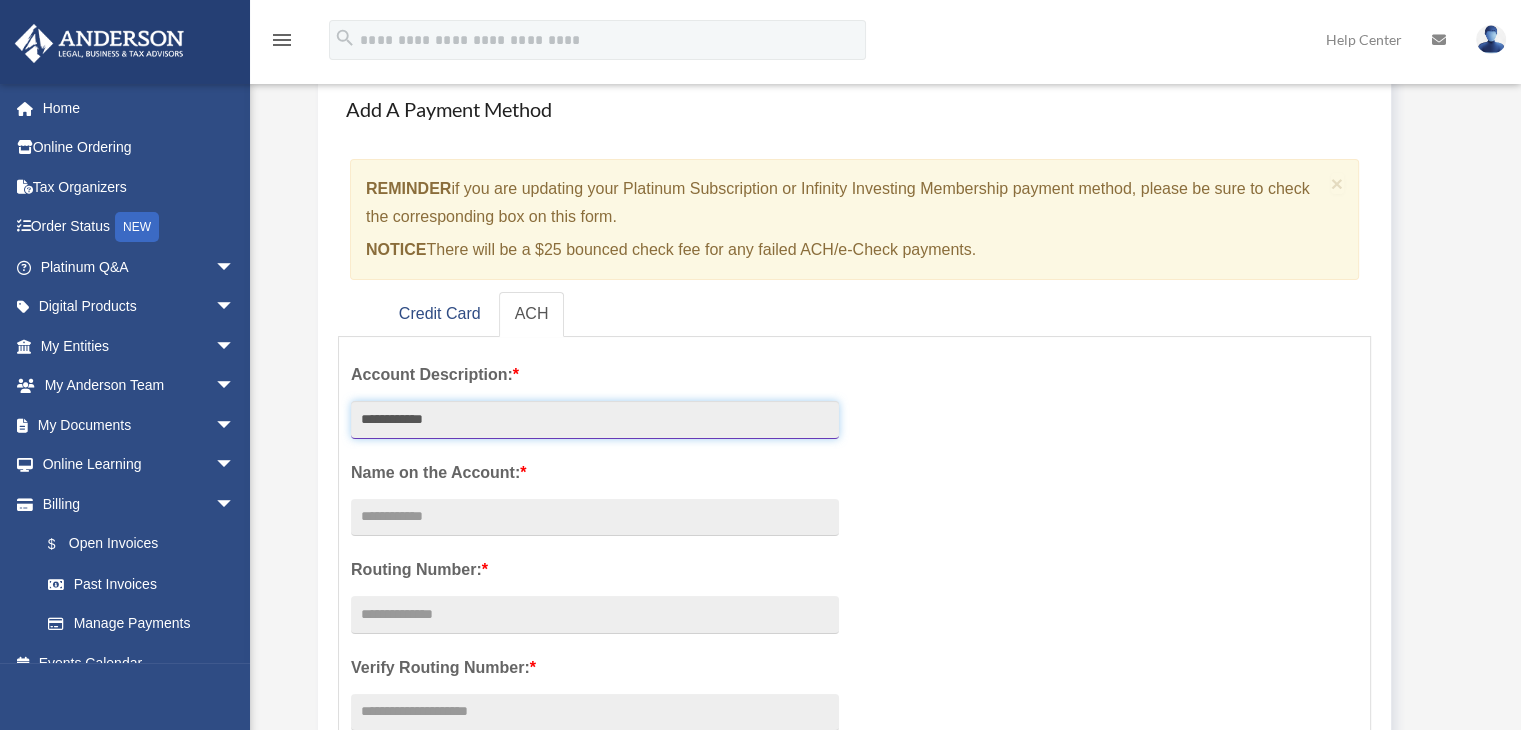 type on "**********" 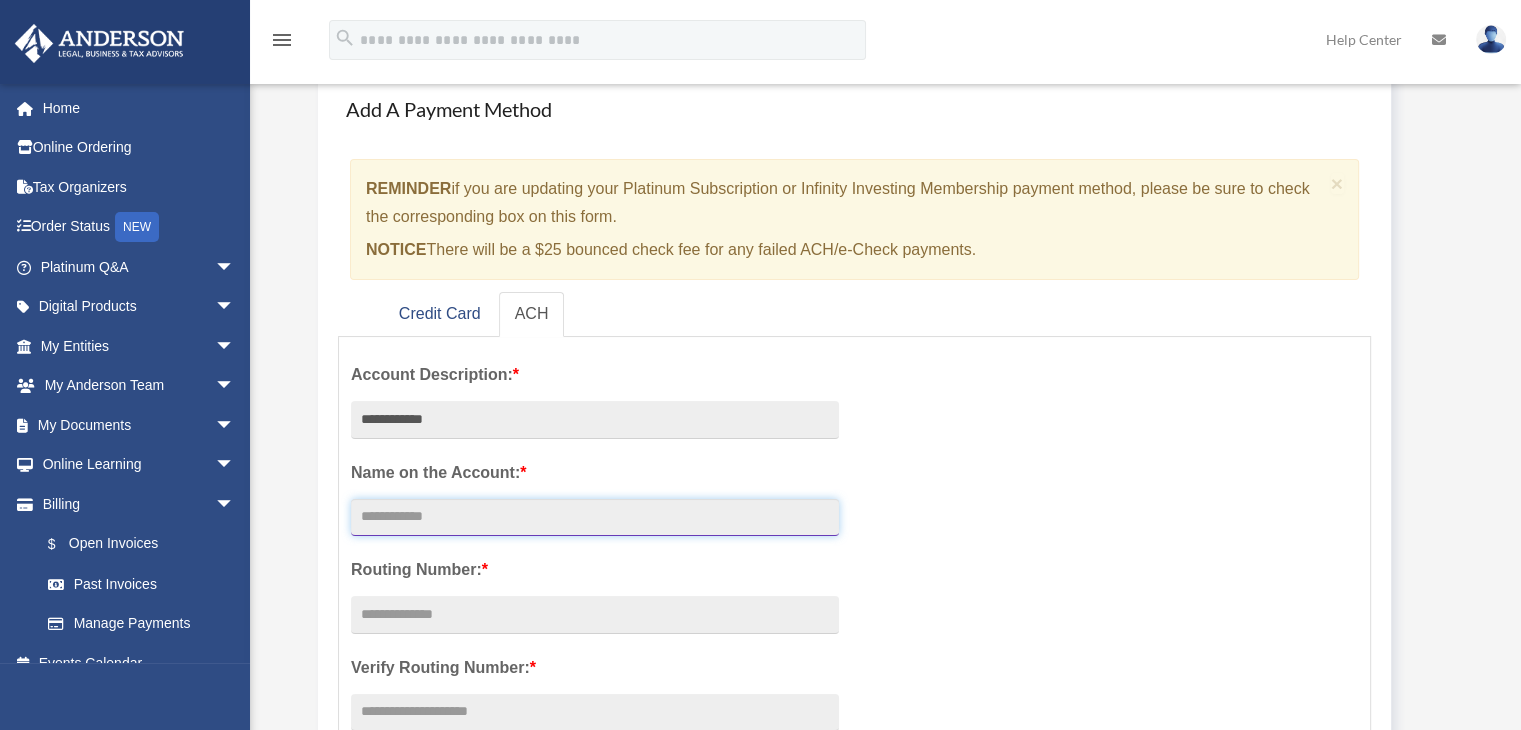 click on "Account Description: *" at bounding box center (595, 518) 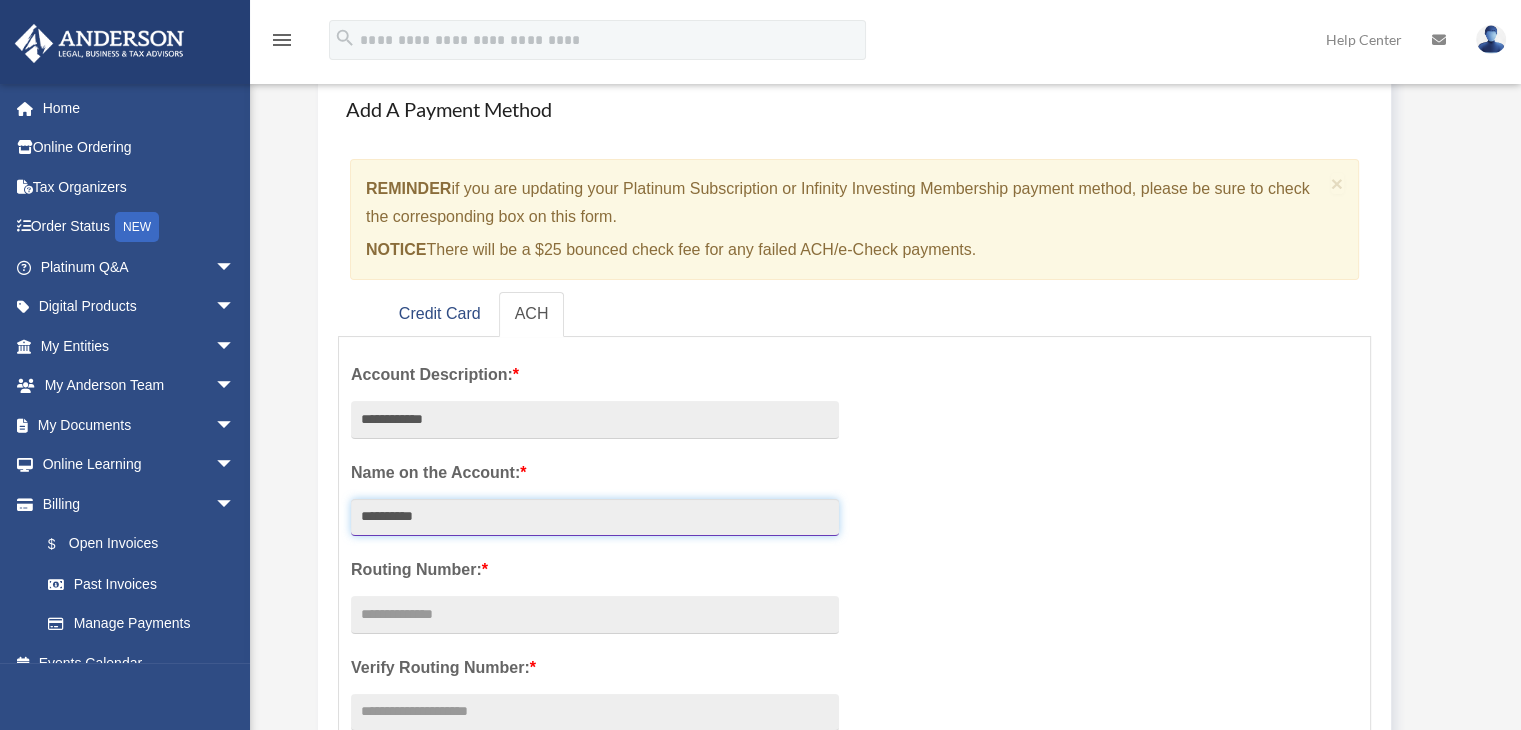 click on "**********" at bounding box center (595, 518) 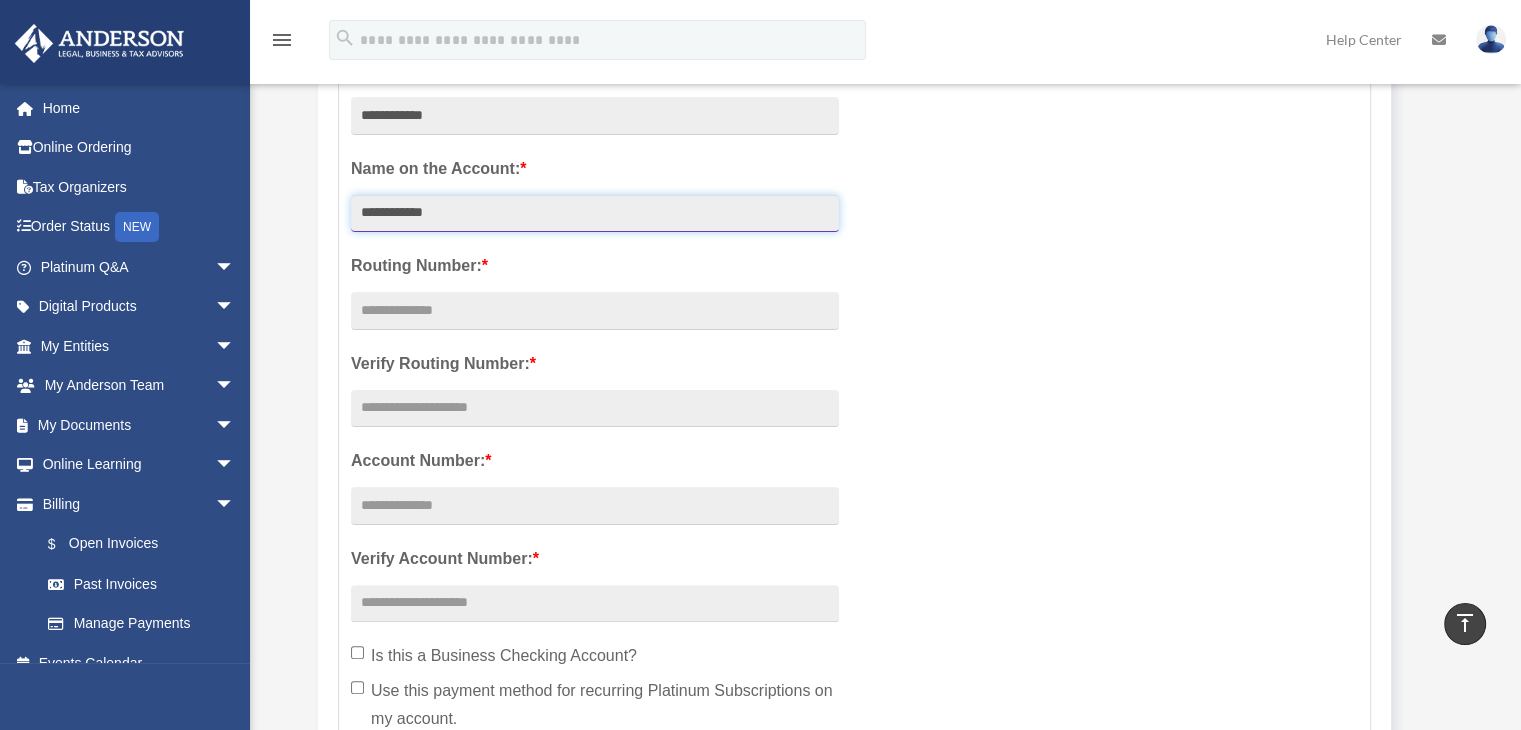 scroll, scrollTop: 400, scrollLeft: 0, axis: vertical 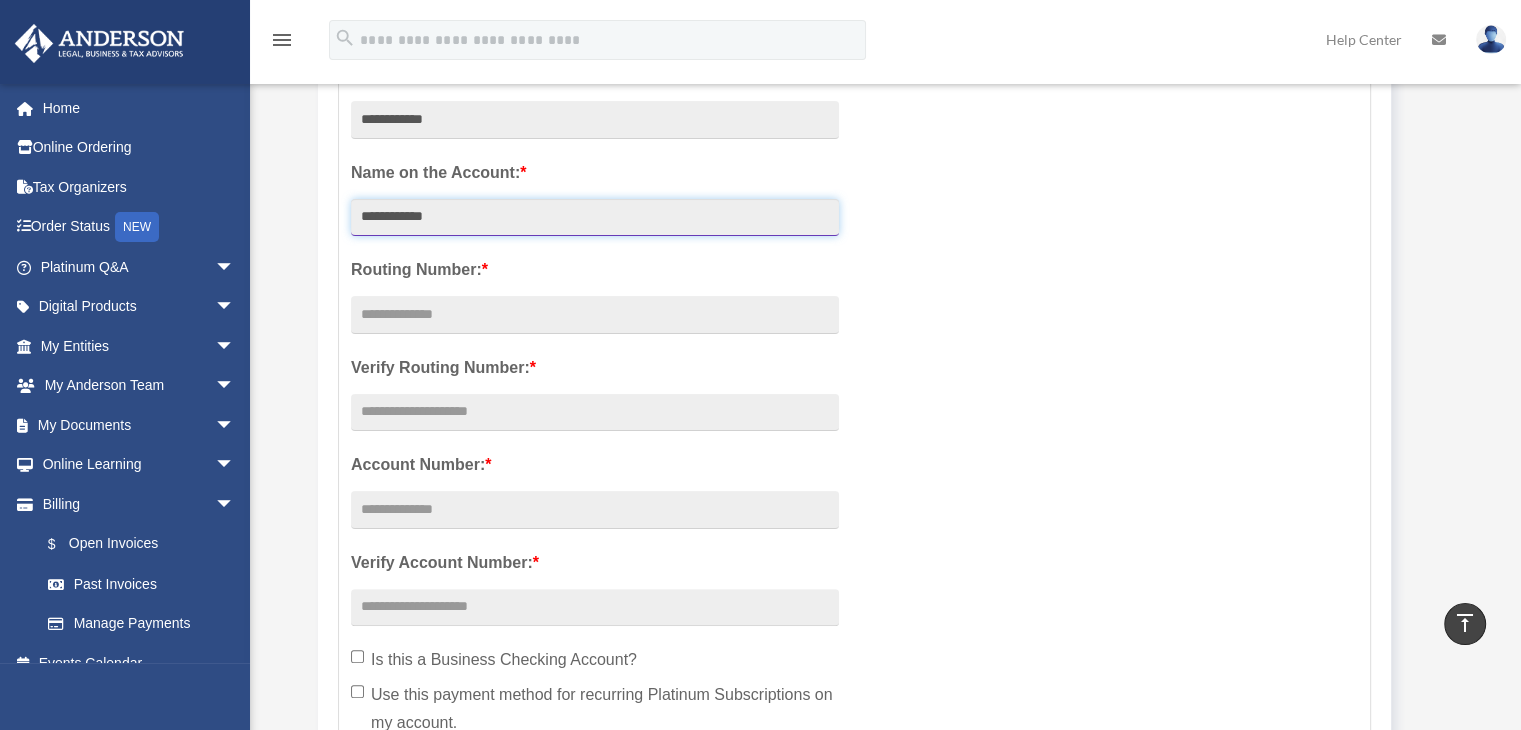 type on "**********" 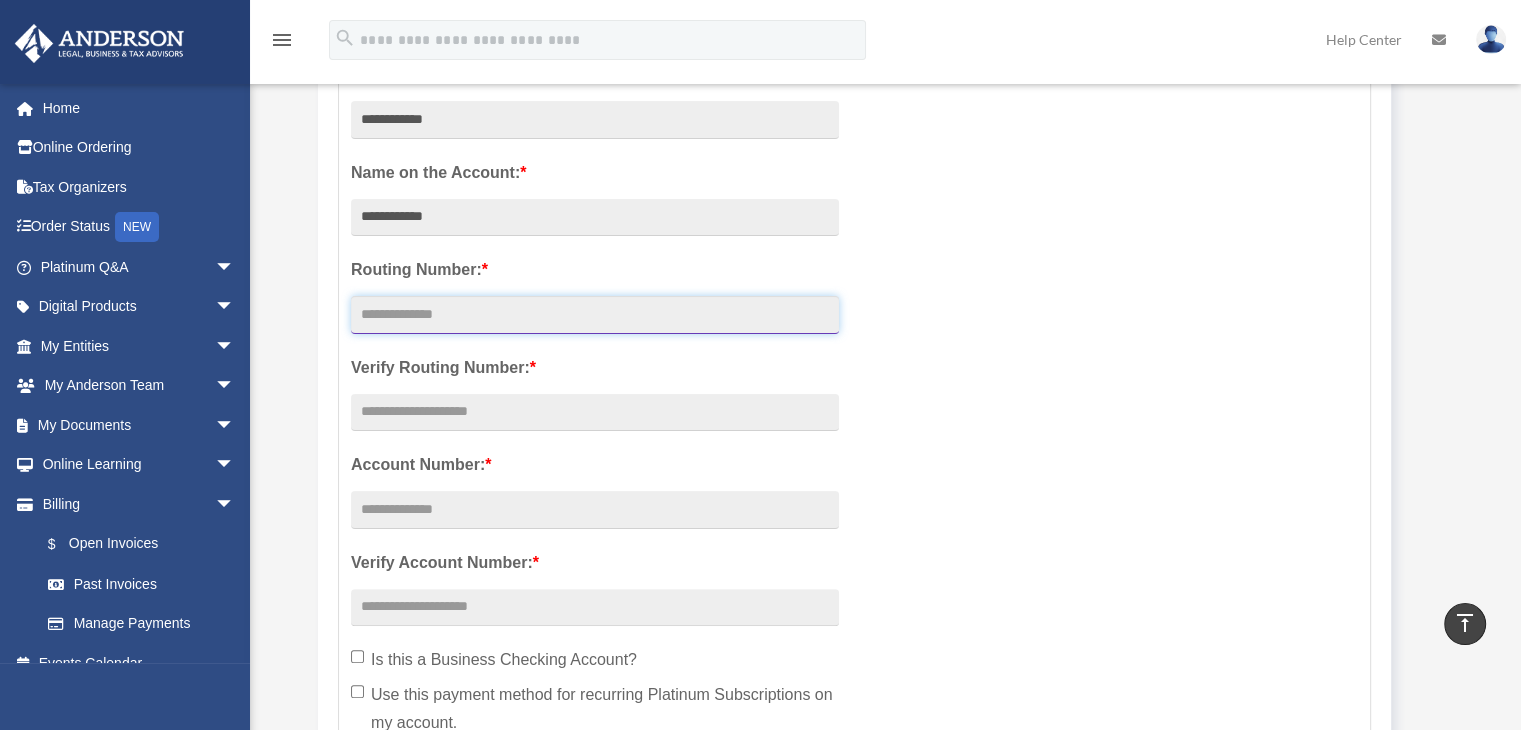 click at bounding box center (595, 315) 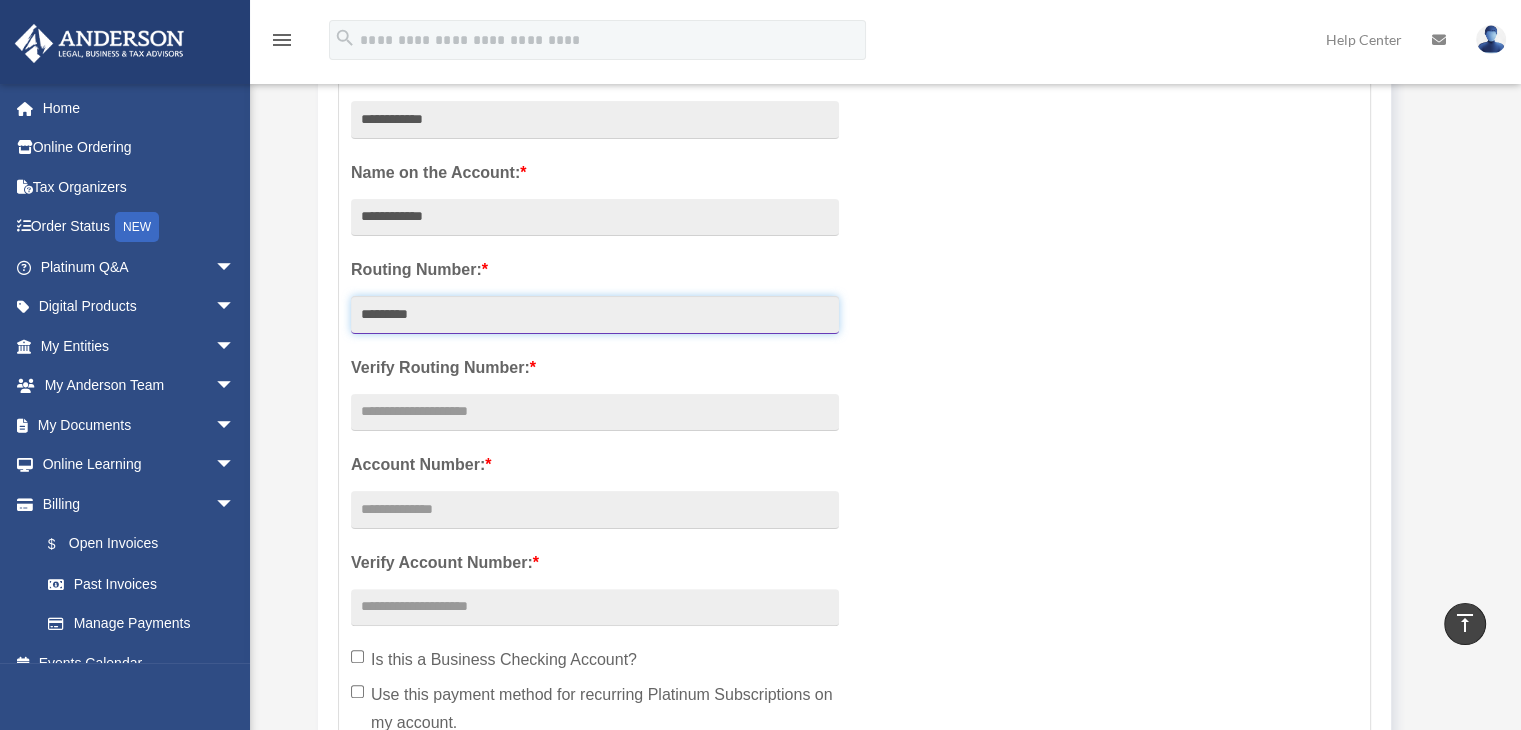 type on "*********" 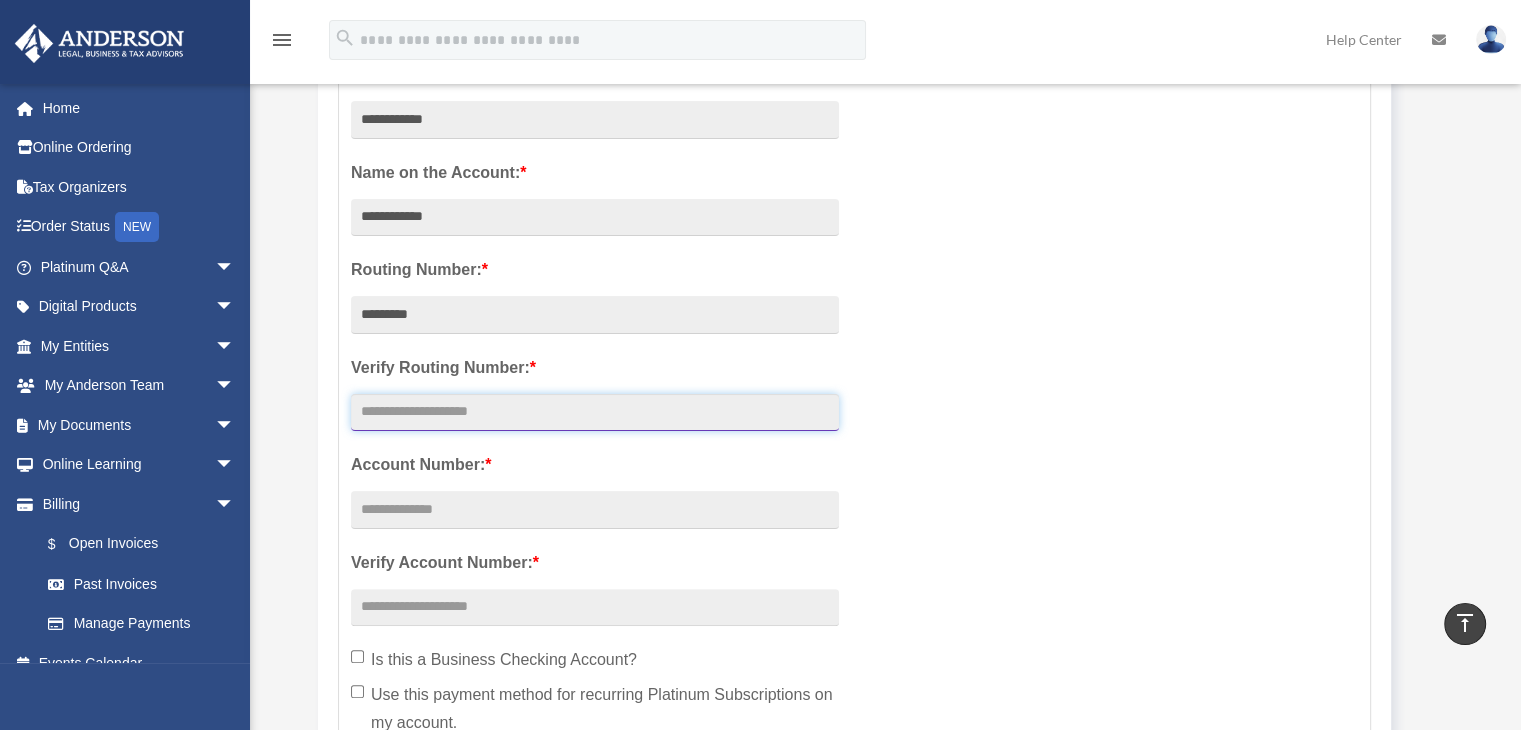 click at bounding box center (595, 413) 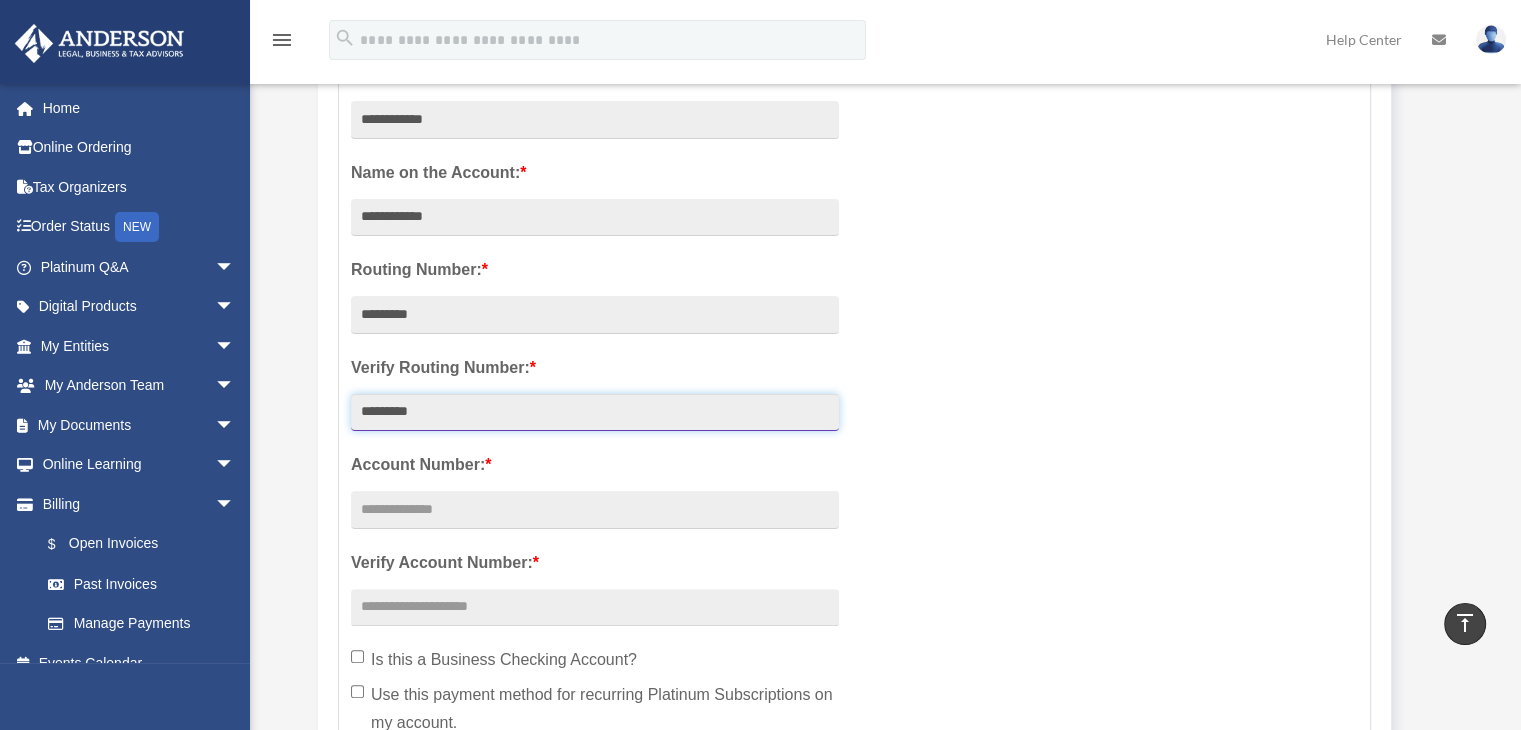 type on "*********" 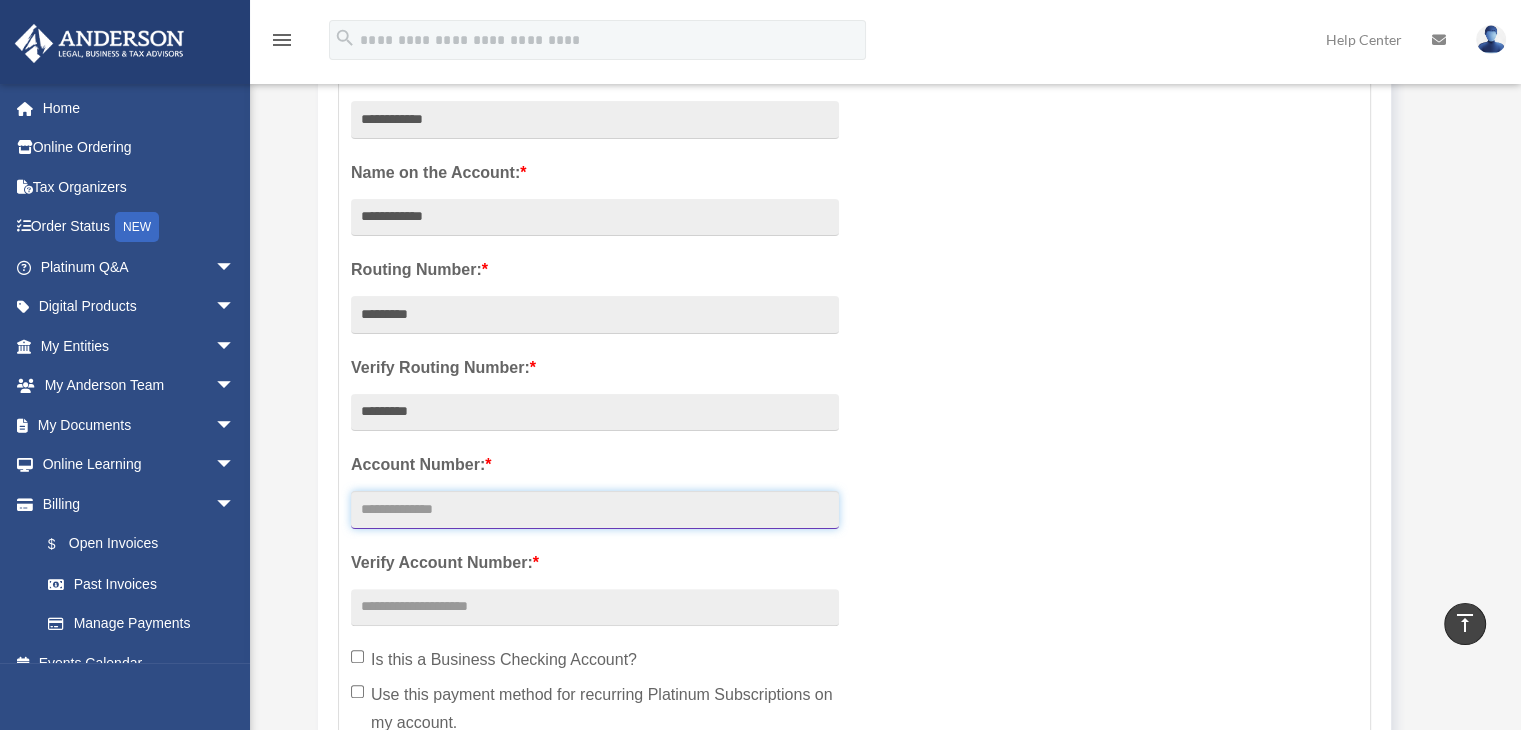 click at bounding box center (595, 510) 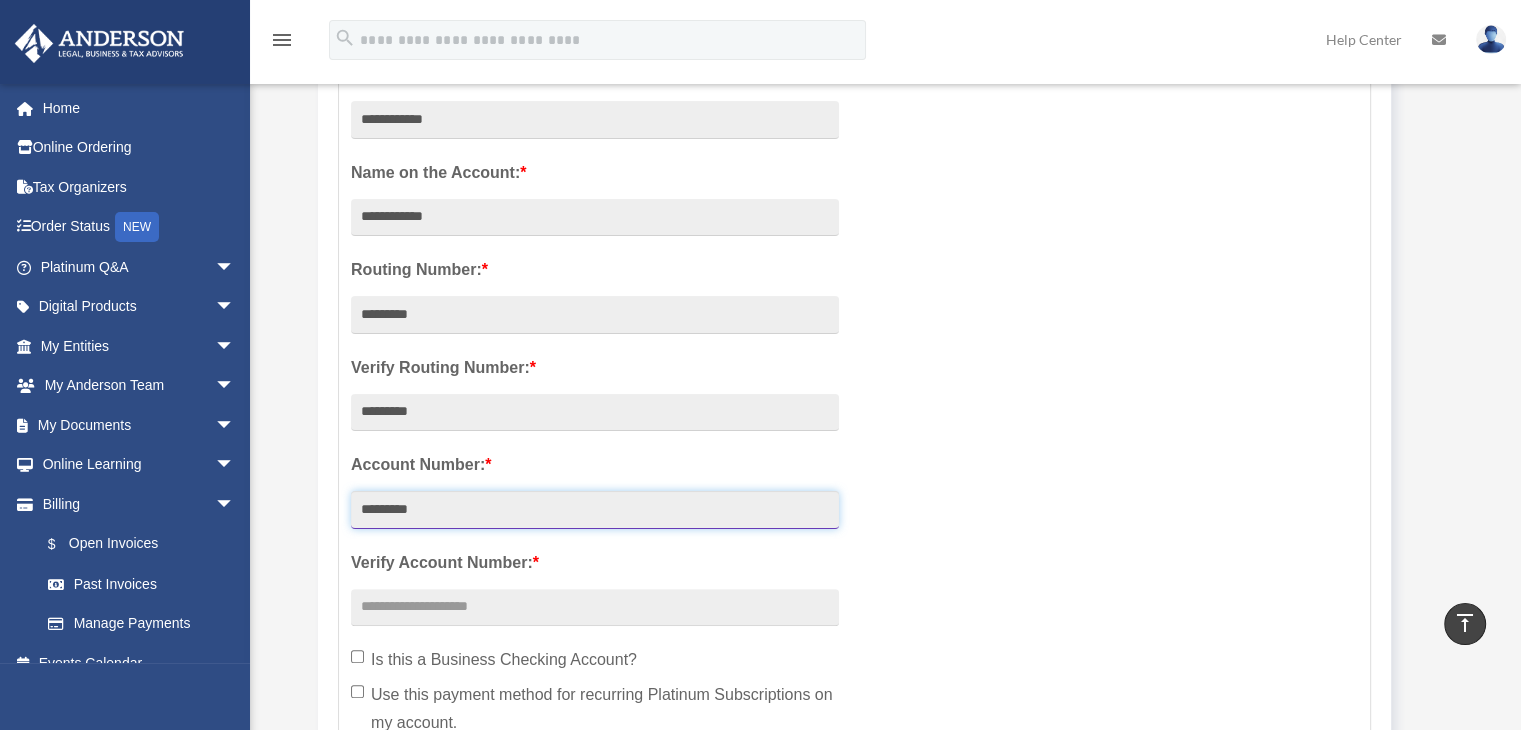 type on "*********" 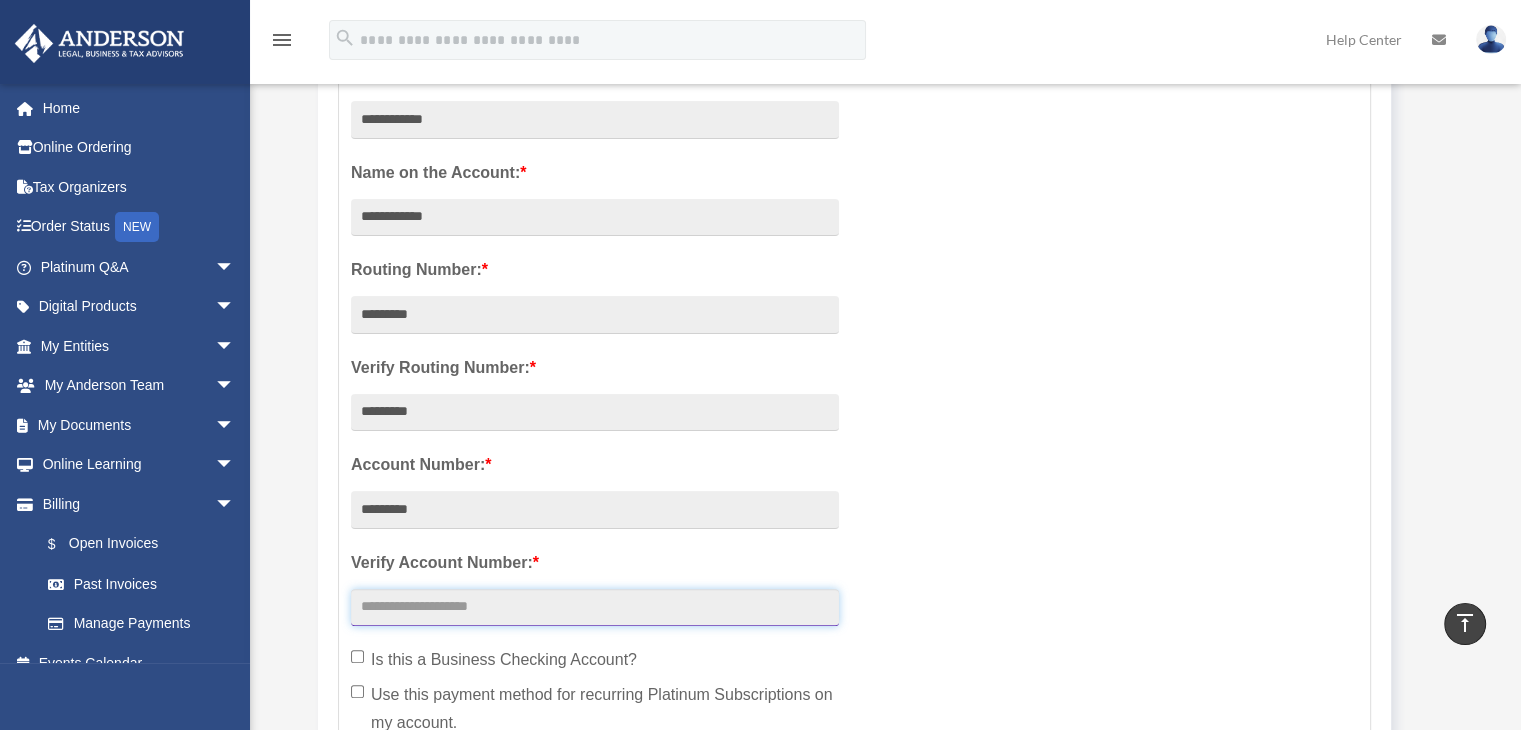 click at bounding box center [595, 608] 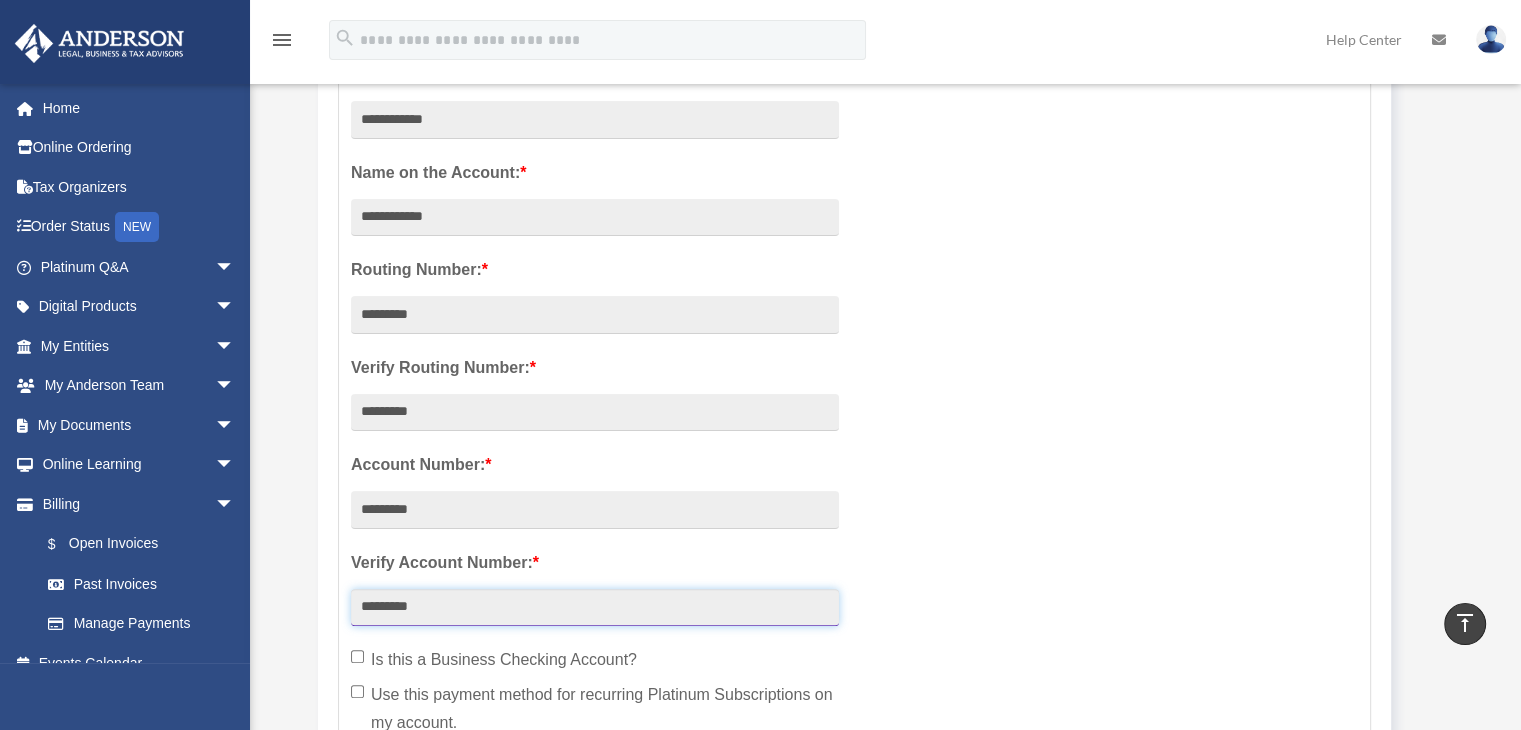 type on "*********" 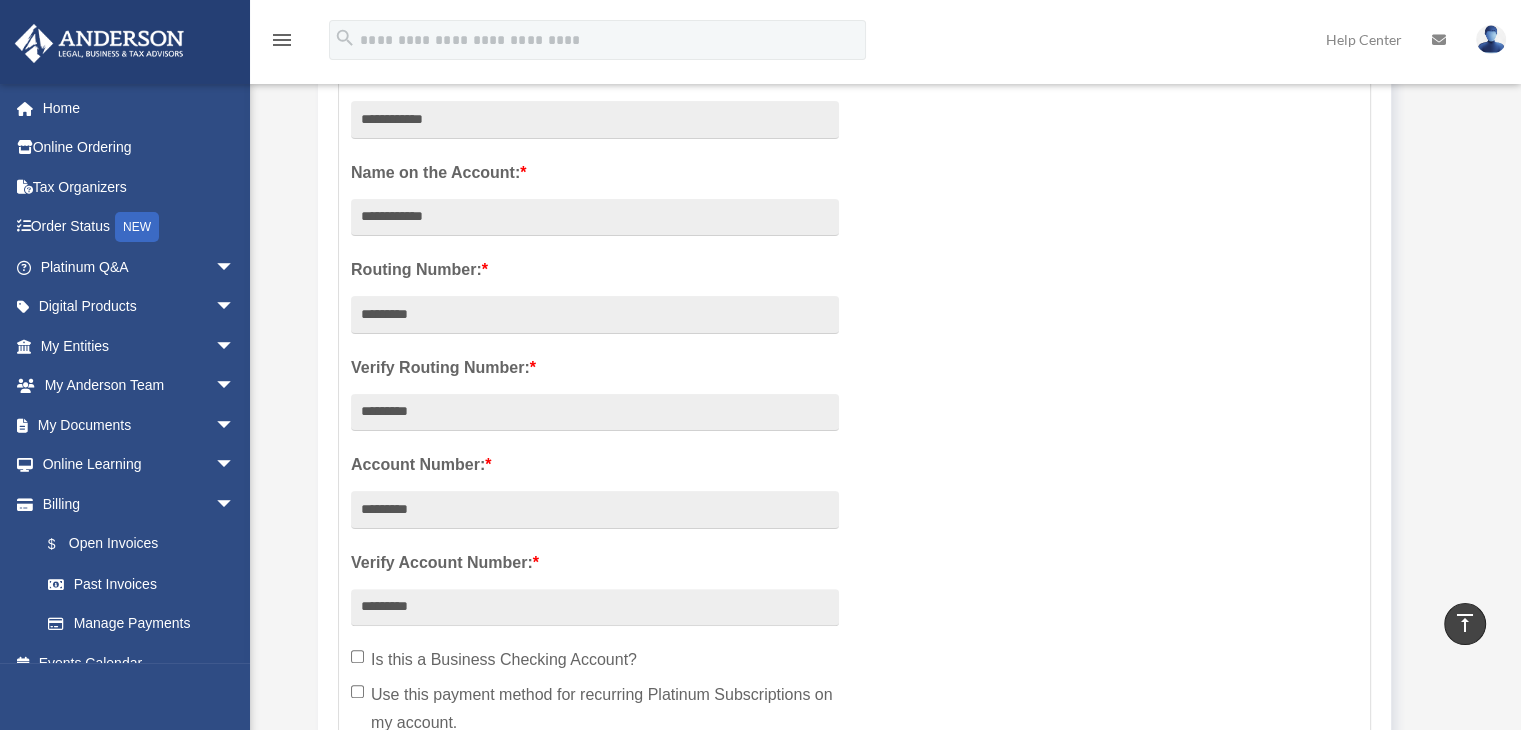 click on "**********" at bounding box center (854, 416) 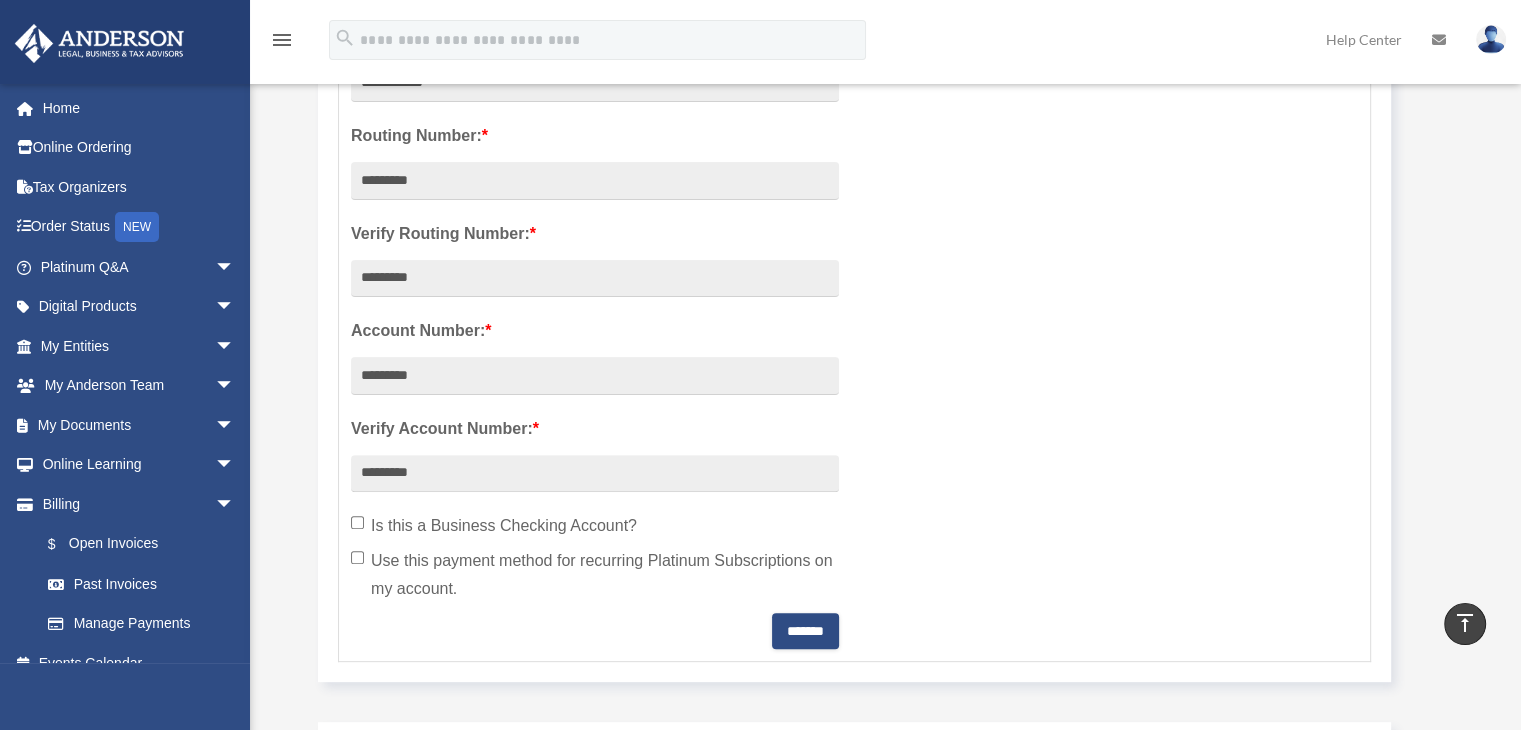 scroll, scrollTop: 700, scrollLeft: 0, axis: vertical 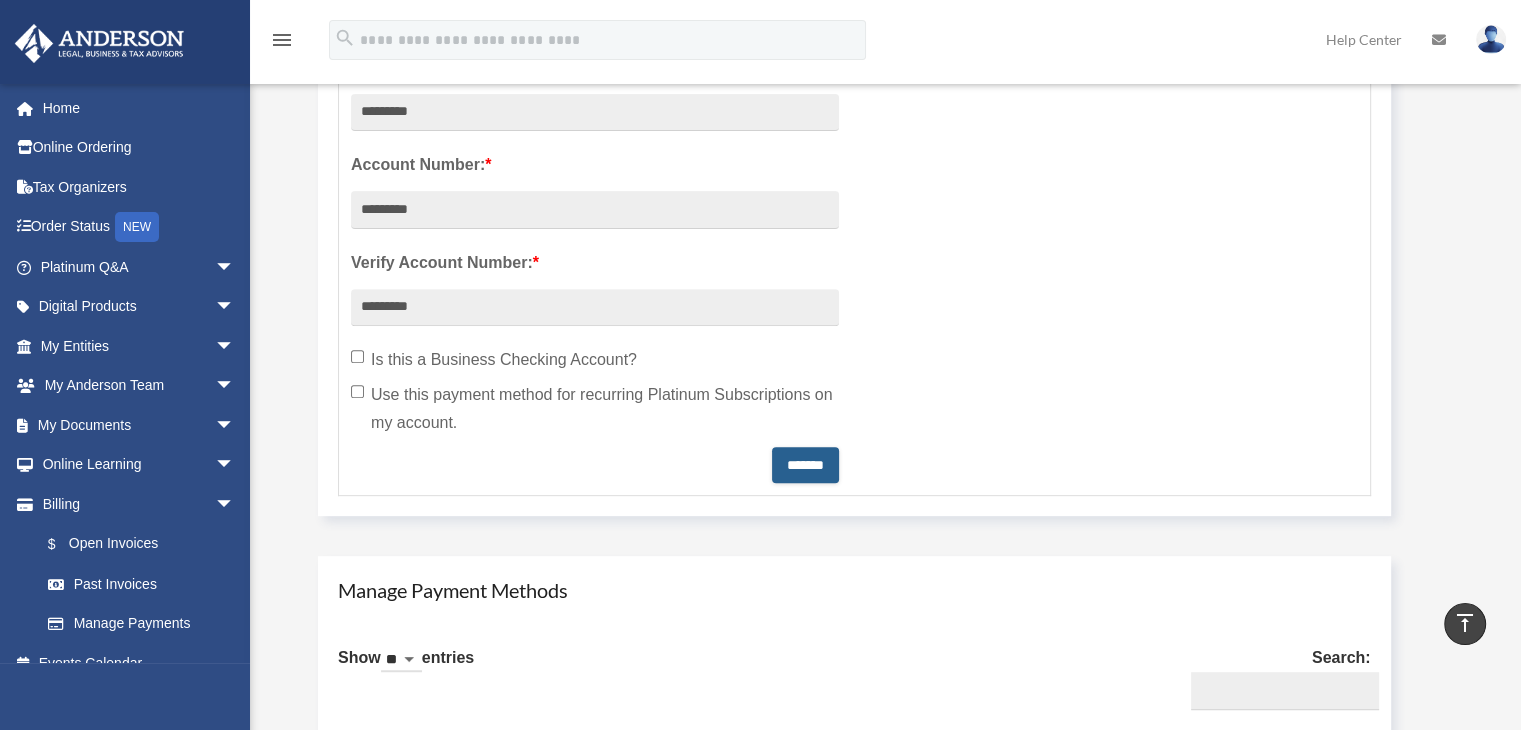 click on "*******" at bounding box center (805, 465) 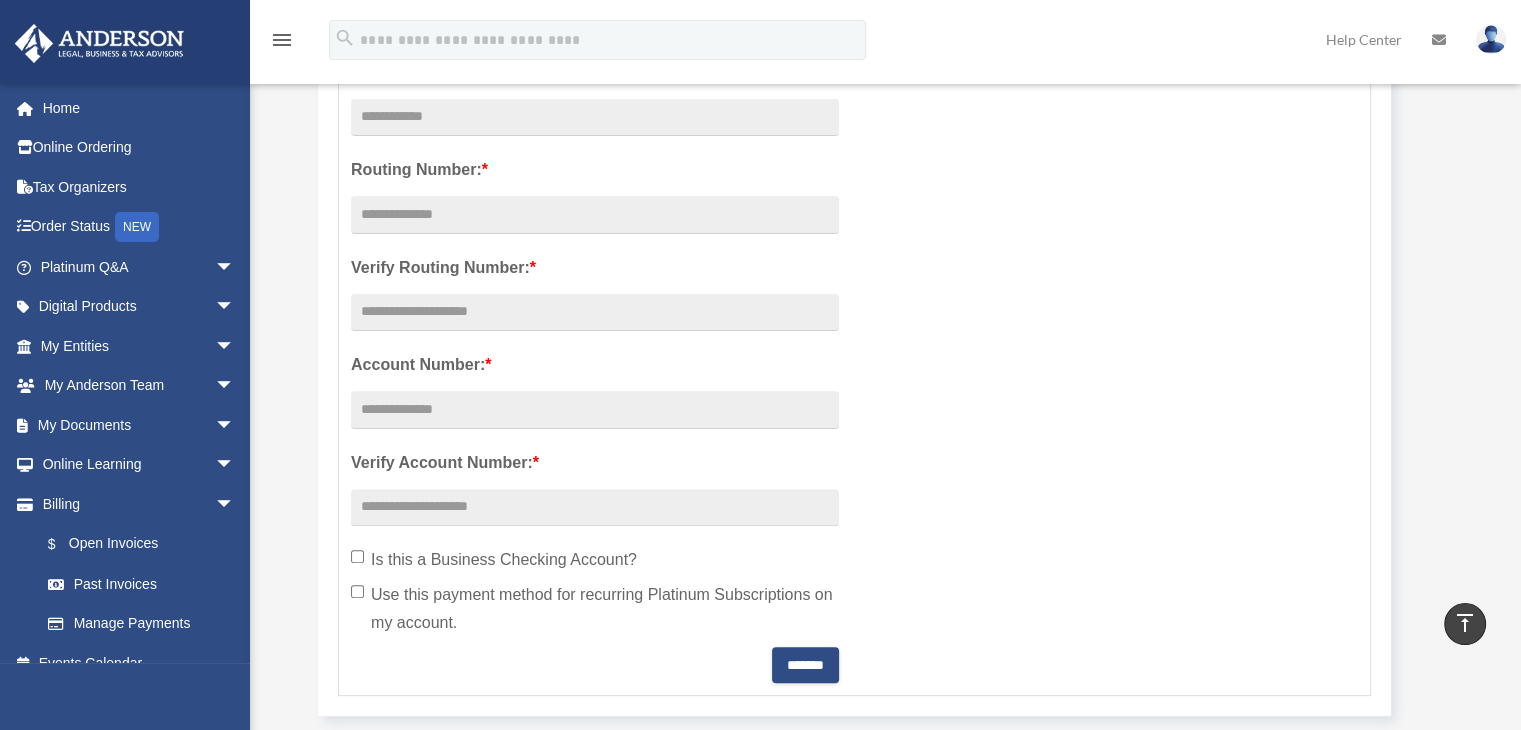 scroll, scrollTop: 0, scrollLeft: 0, axis: both 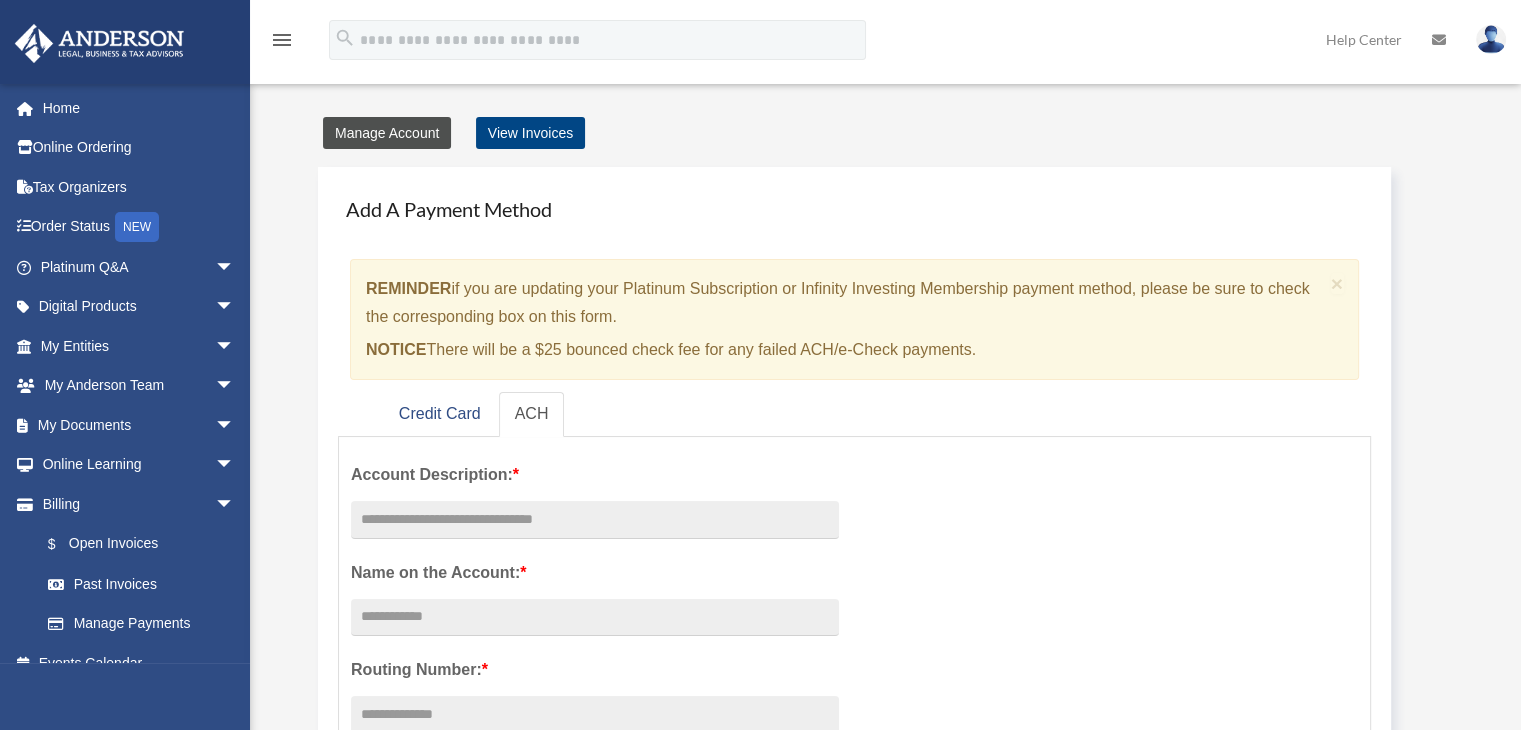 click on "Manage Account" at bounding box center [387, 133] 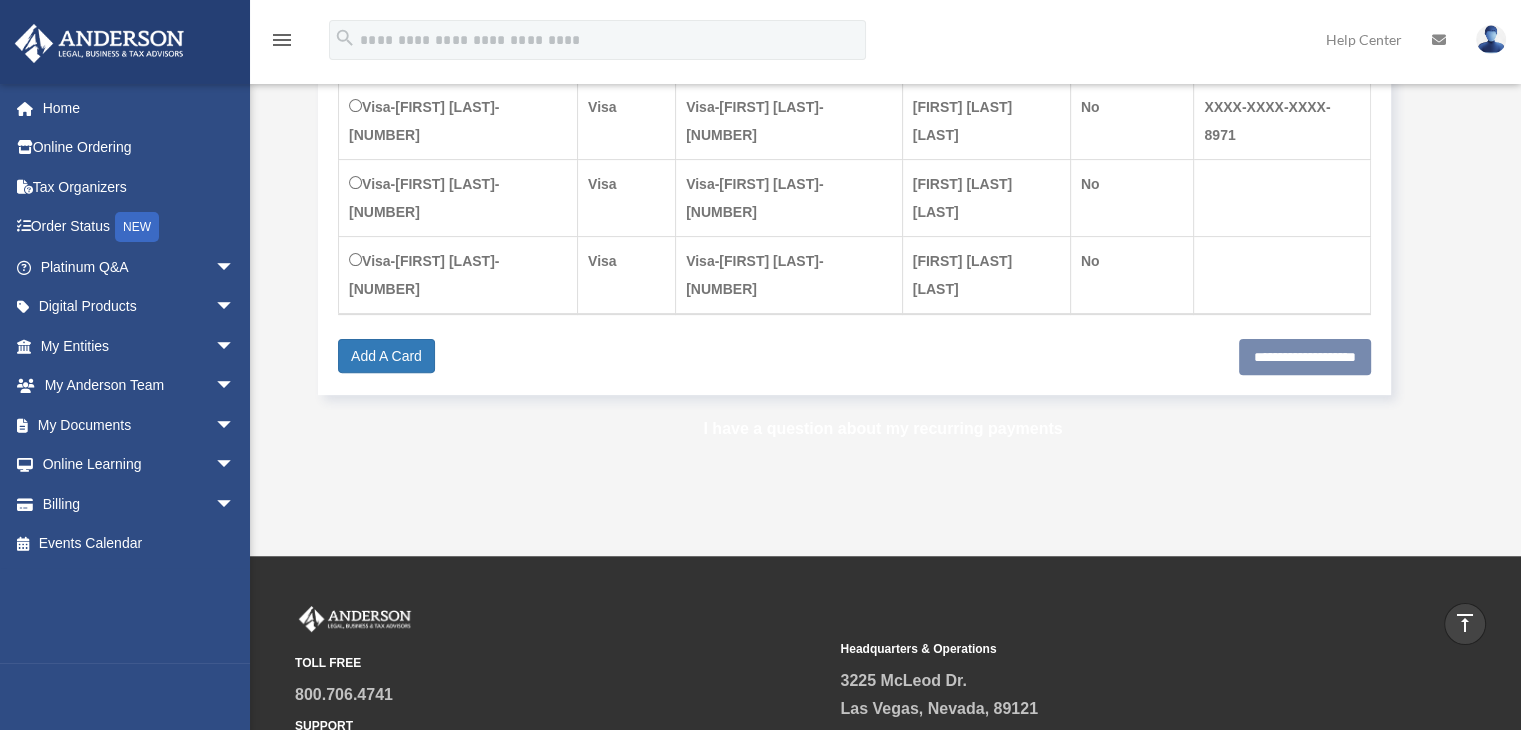 scroll, scrollTop: 0, scrollLeft: 0, axis: both 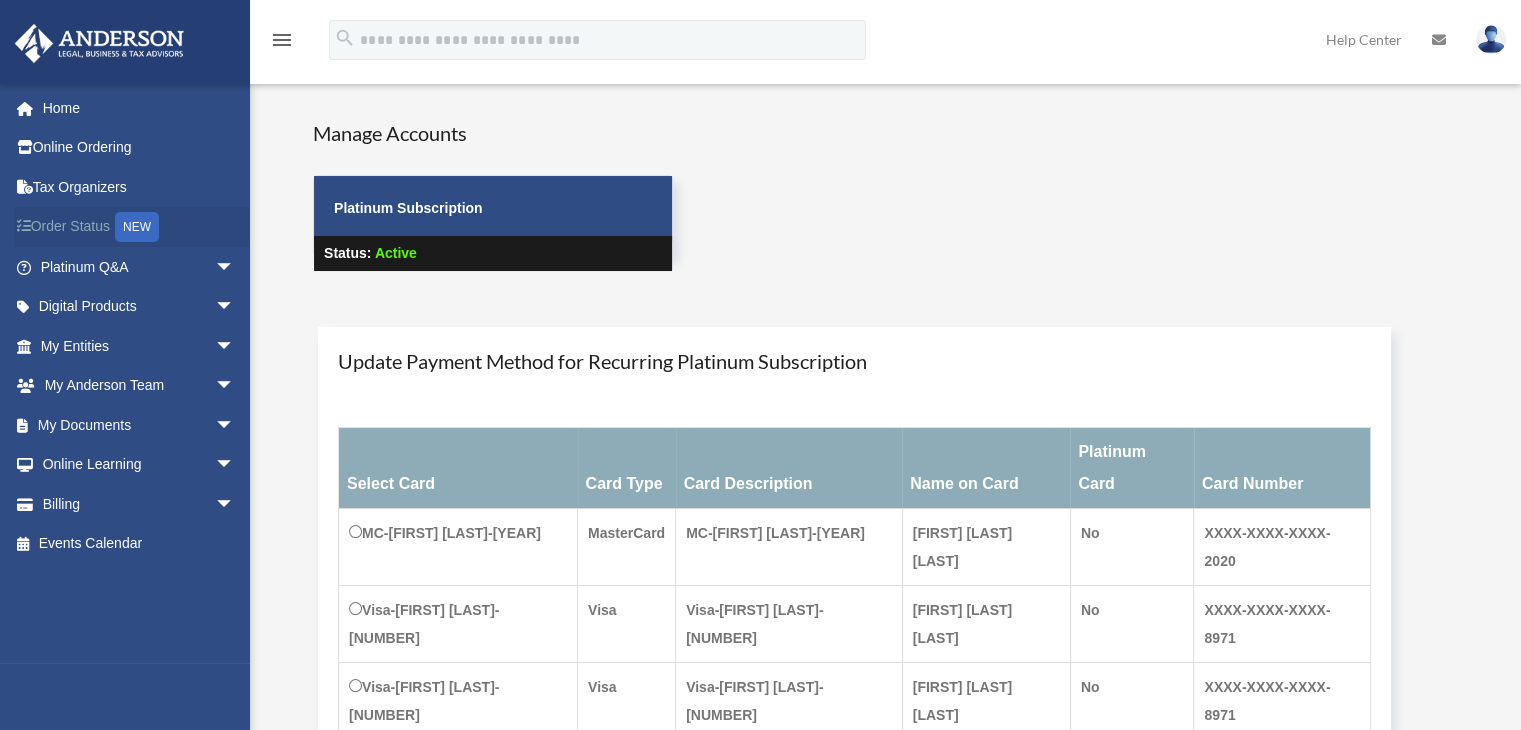 click on "Order Status  NEW" at bounding box center (139, 227) 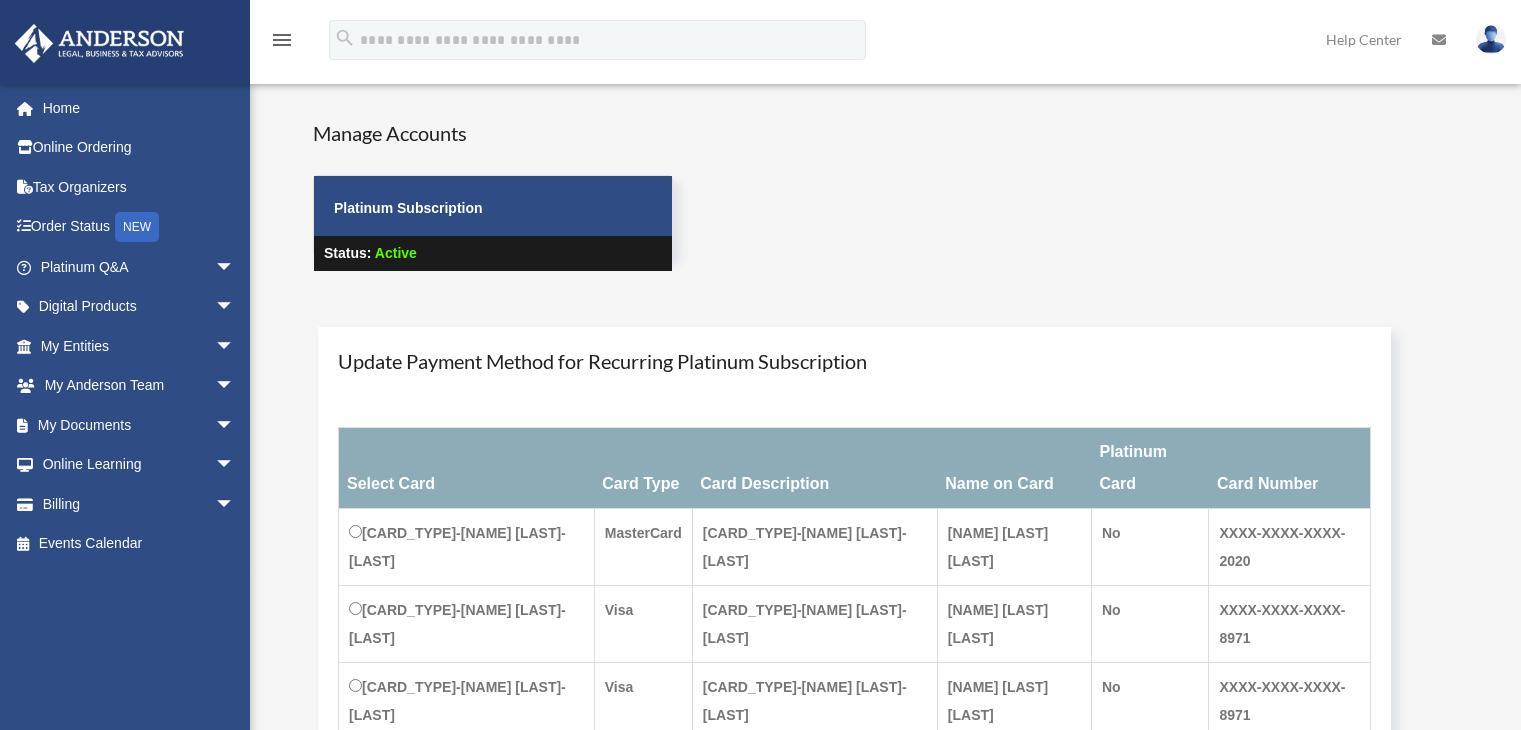 scroll, scrollTop: 0, scrollLeft: 0, axis: both 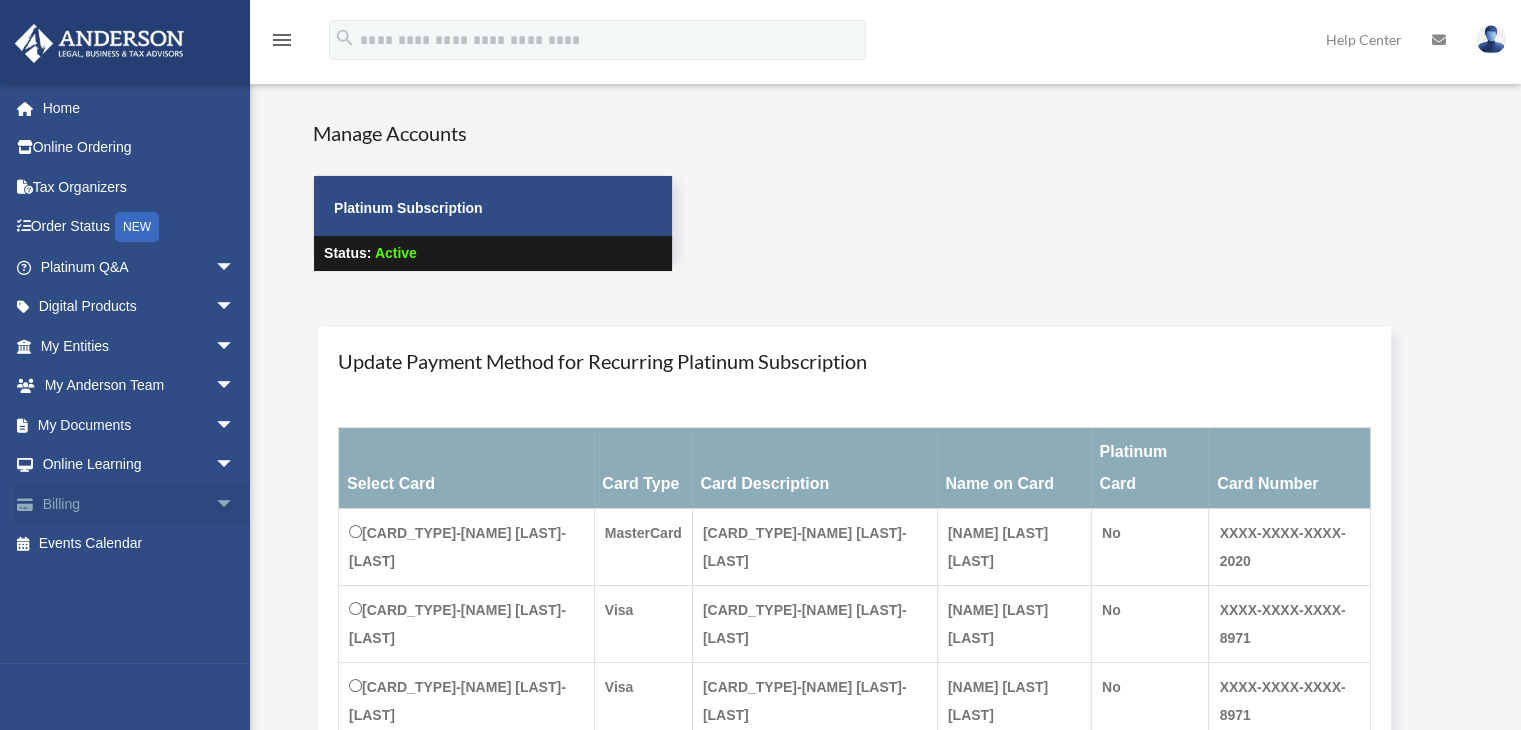 click on "Billing arrow_drop_down" at bounding box center [139, 504] 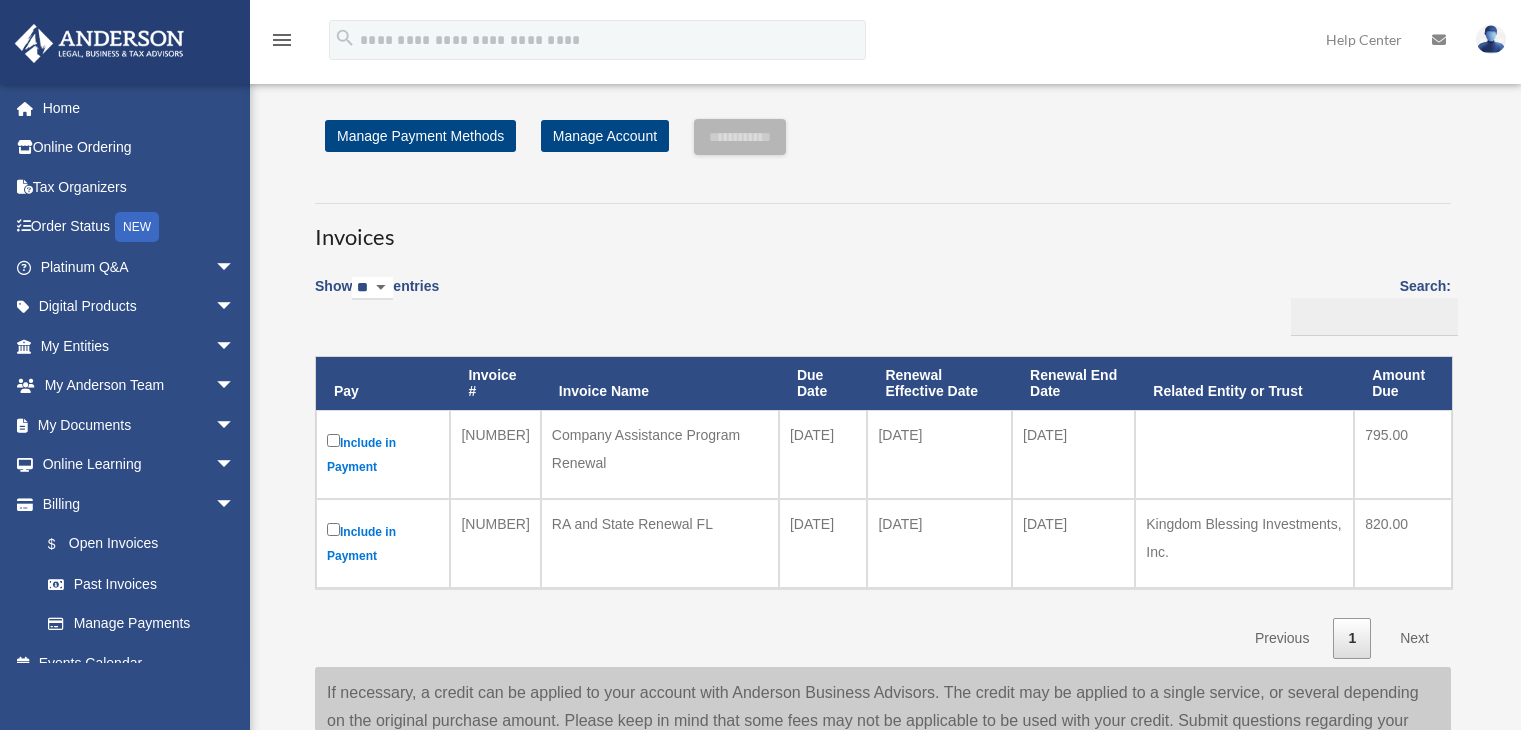 scroll, scrollTop: 0, scrollLeft: 0, axis: both 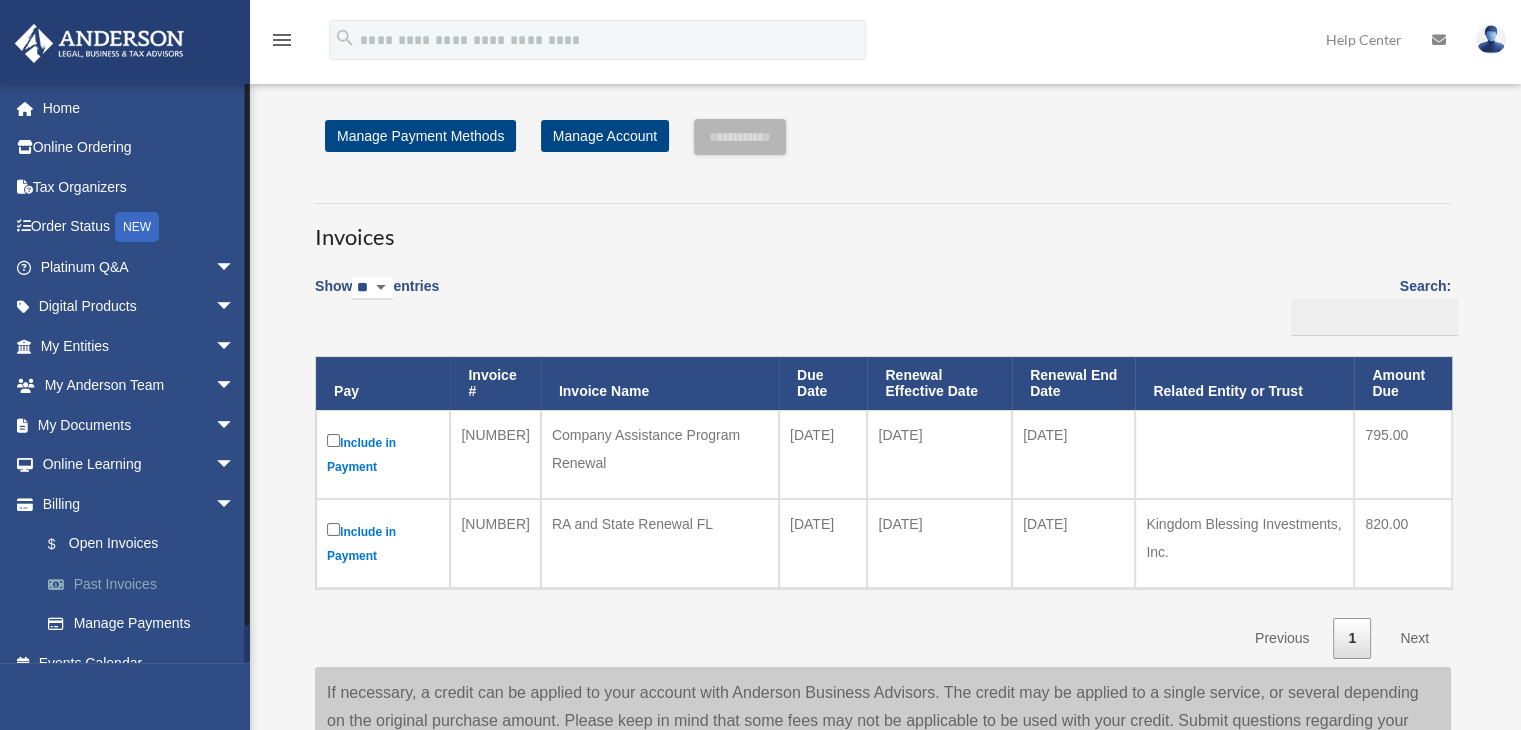 click on "Past Invoices" at bounding box center [146, 584] 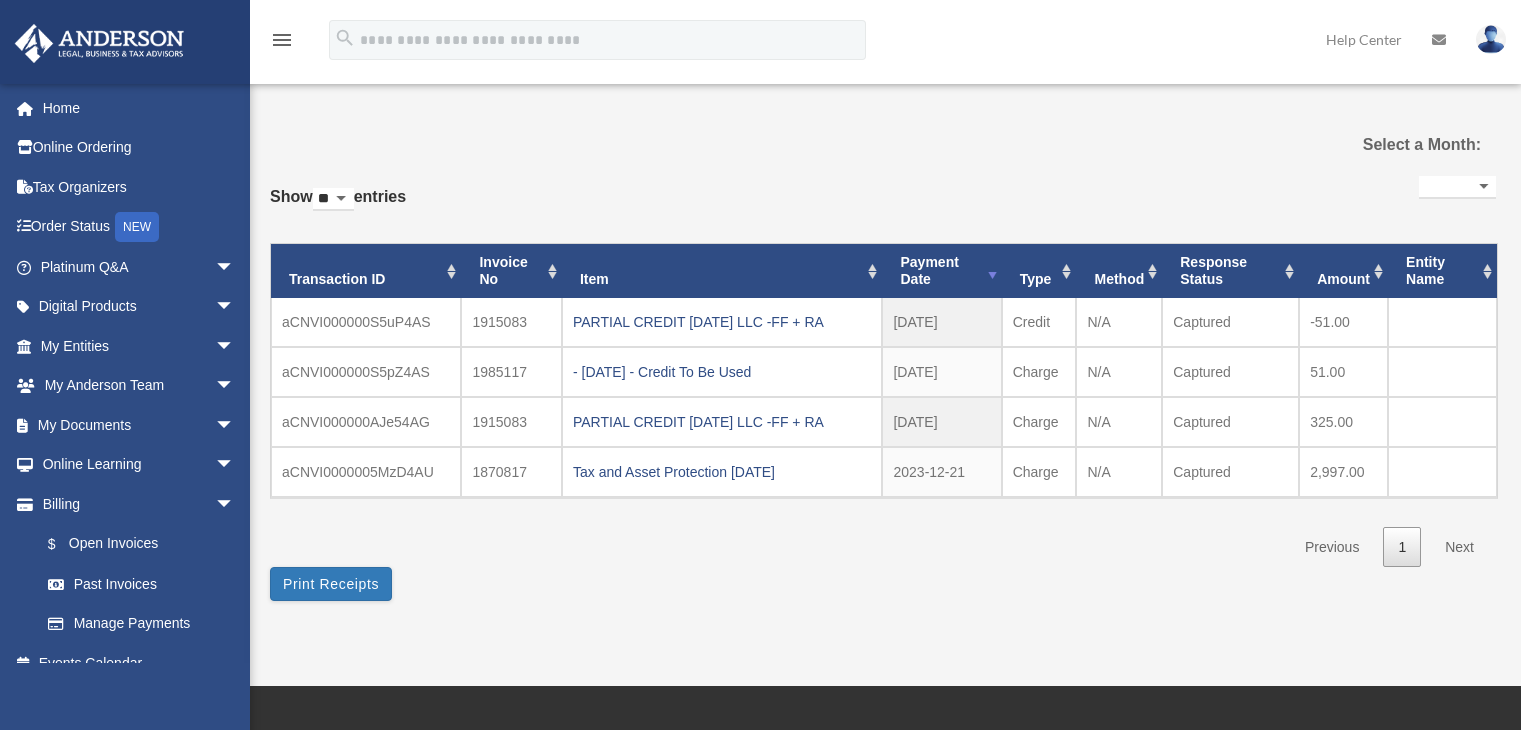 select 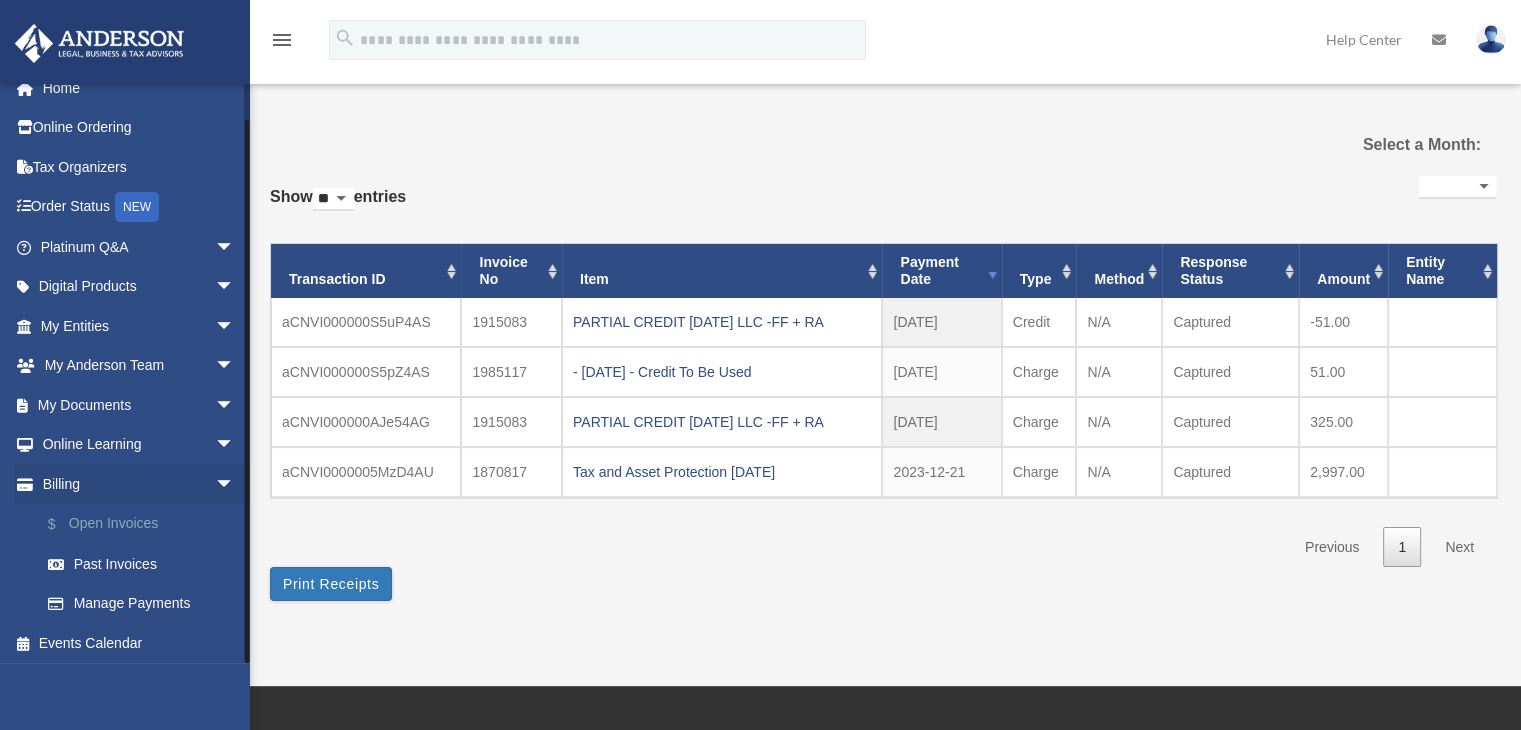 scroll, scrollTop: 24, scrollLeft: 0, axis: vertical 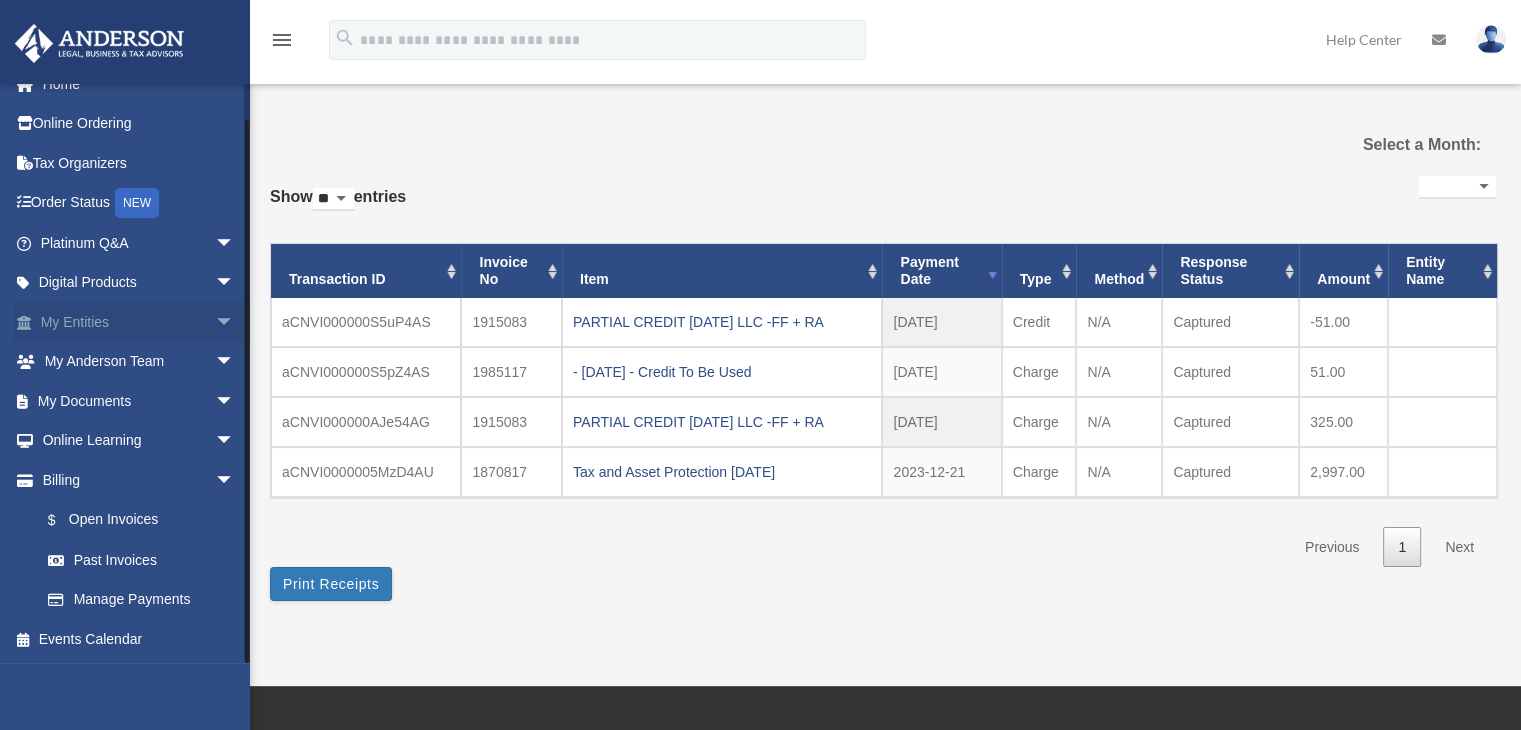 click on "My Entities arrow_drop_down" at bounding box center [139, 322] 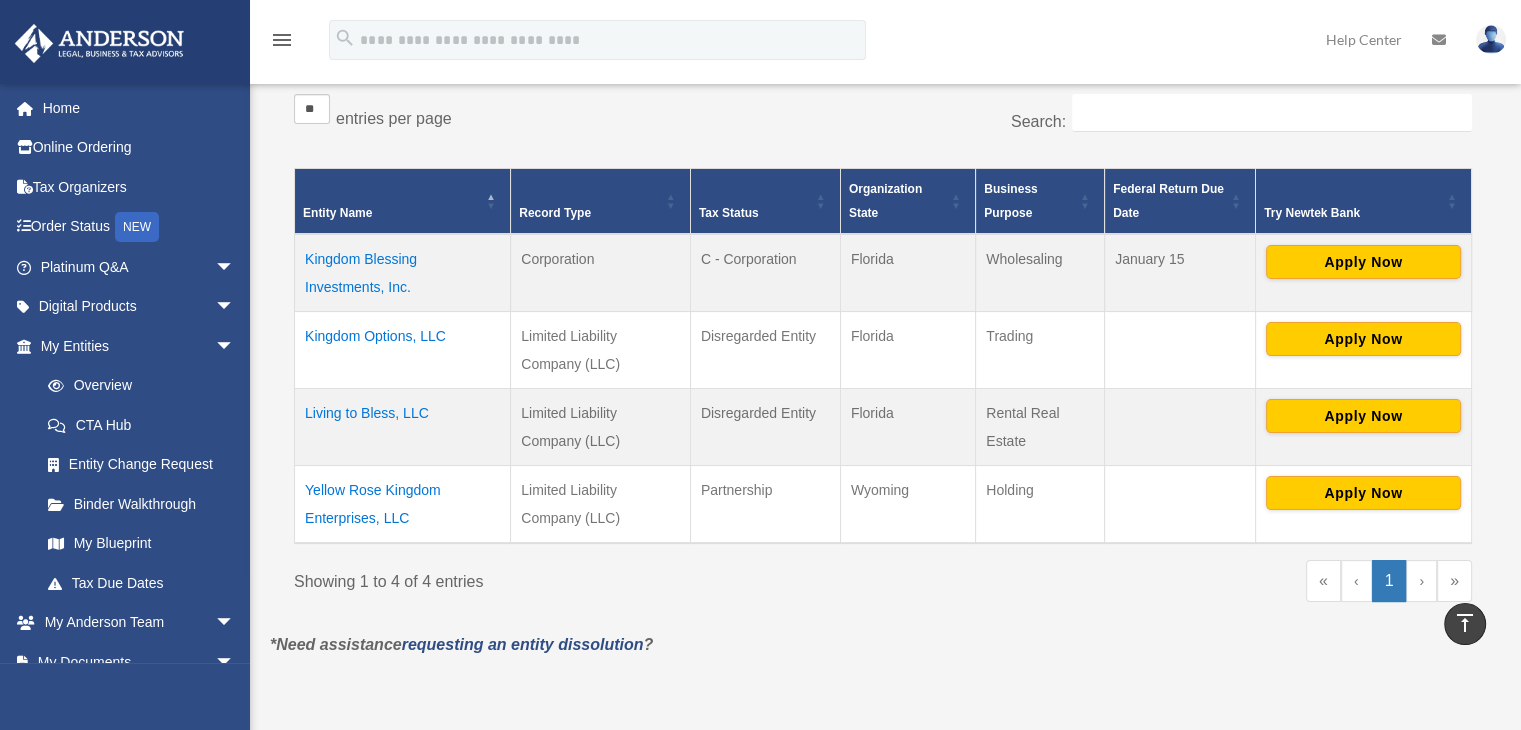 scroll, scrollTop: 300, scrollLeft: 0, axis: vertical 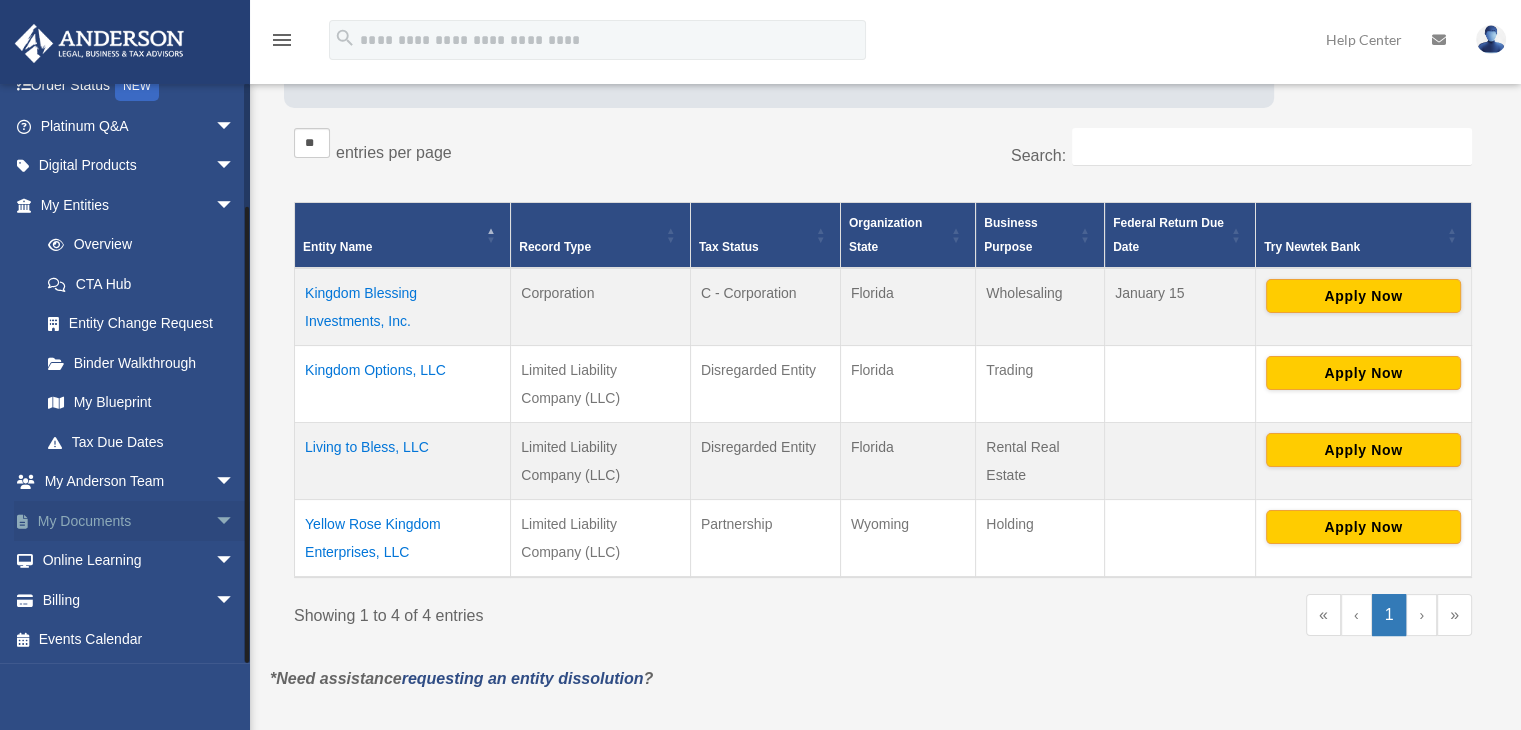 click on "My Documents arrow_drop_down" at bounding box center (139, 521) 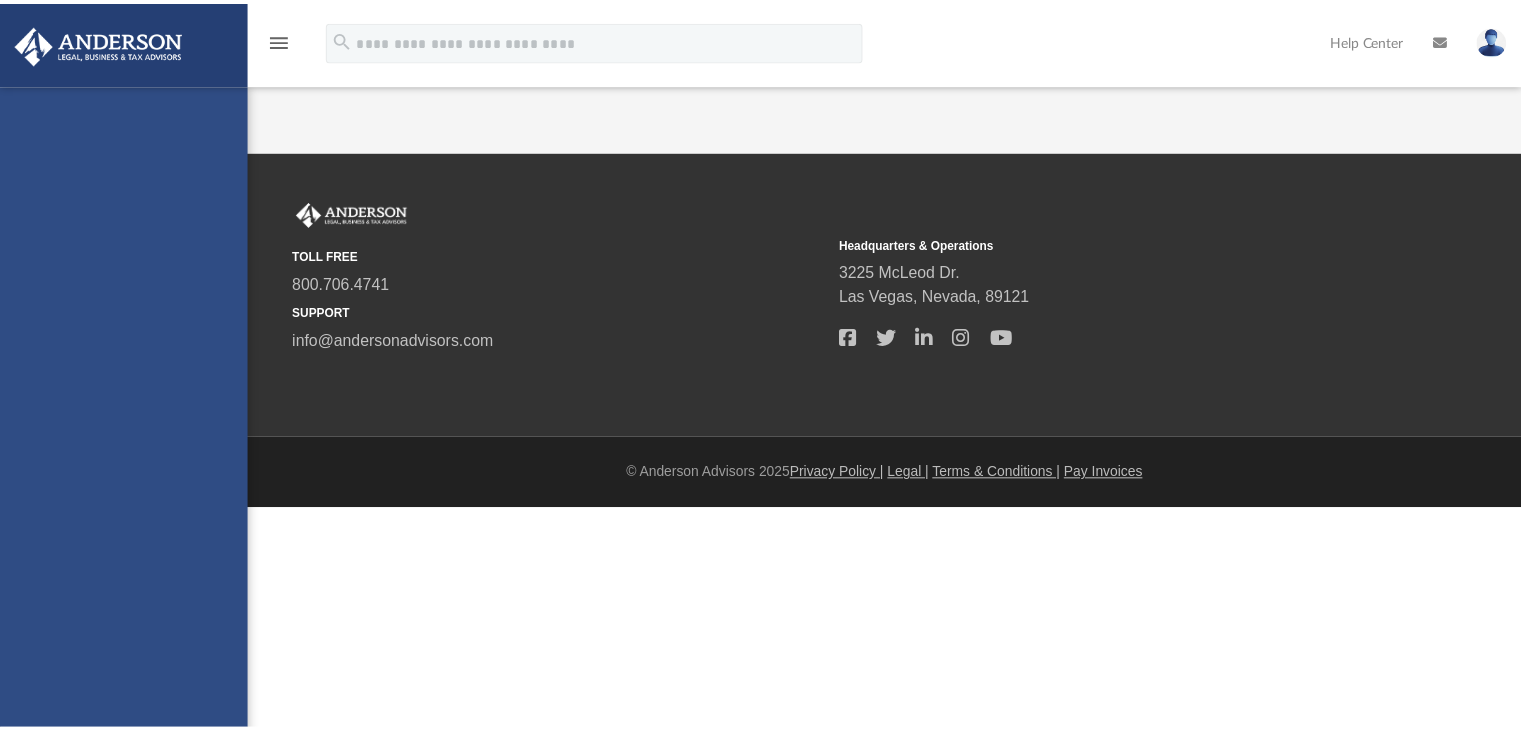 scroll, scrollTop: 0, scrollLeft: 0, axis: both 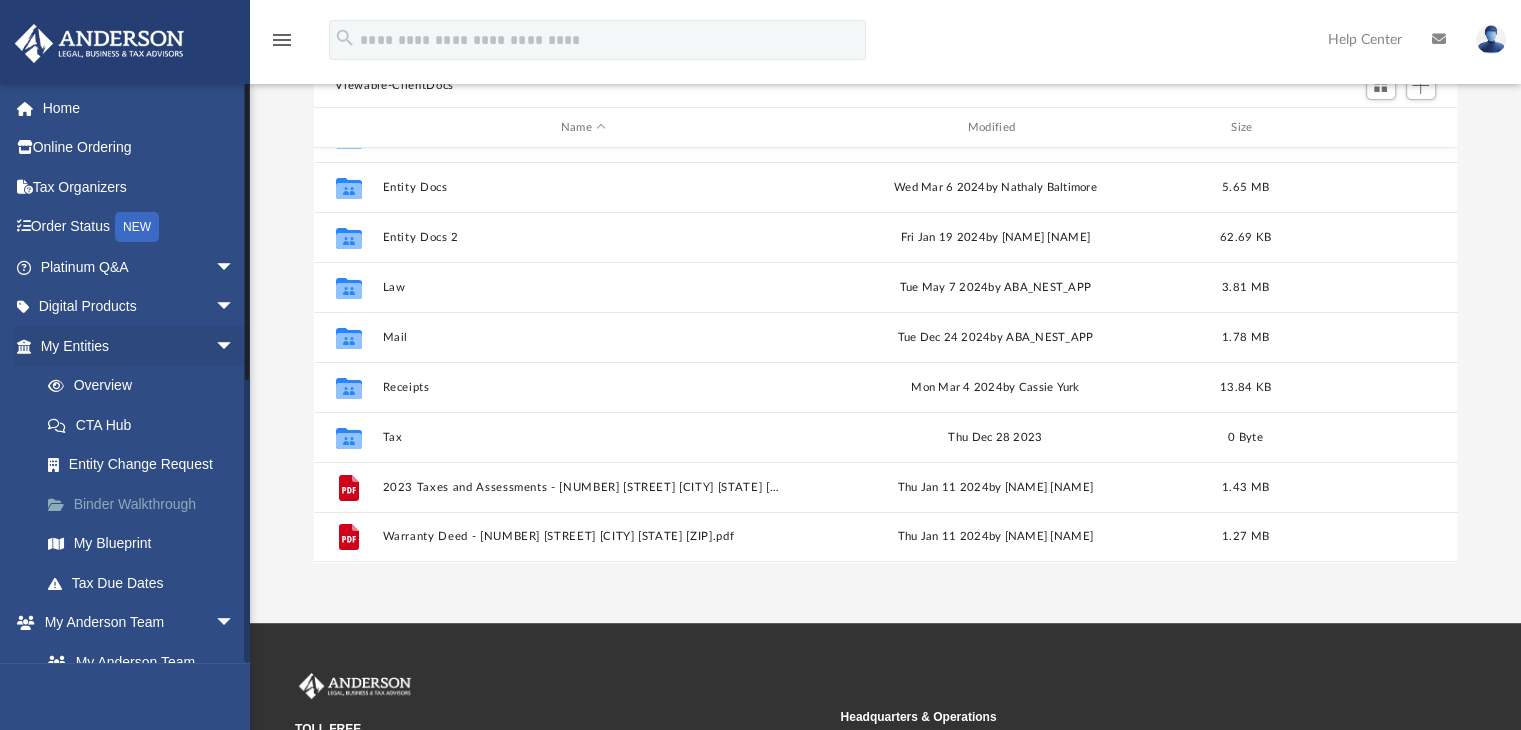 click on "Binder Walkthrough" at bounding box center [146, 504] 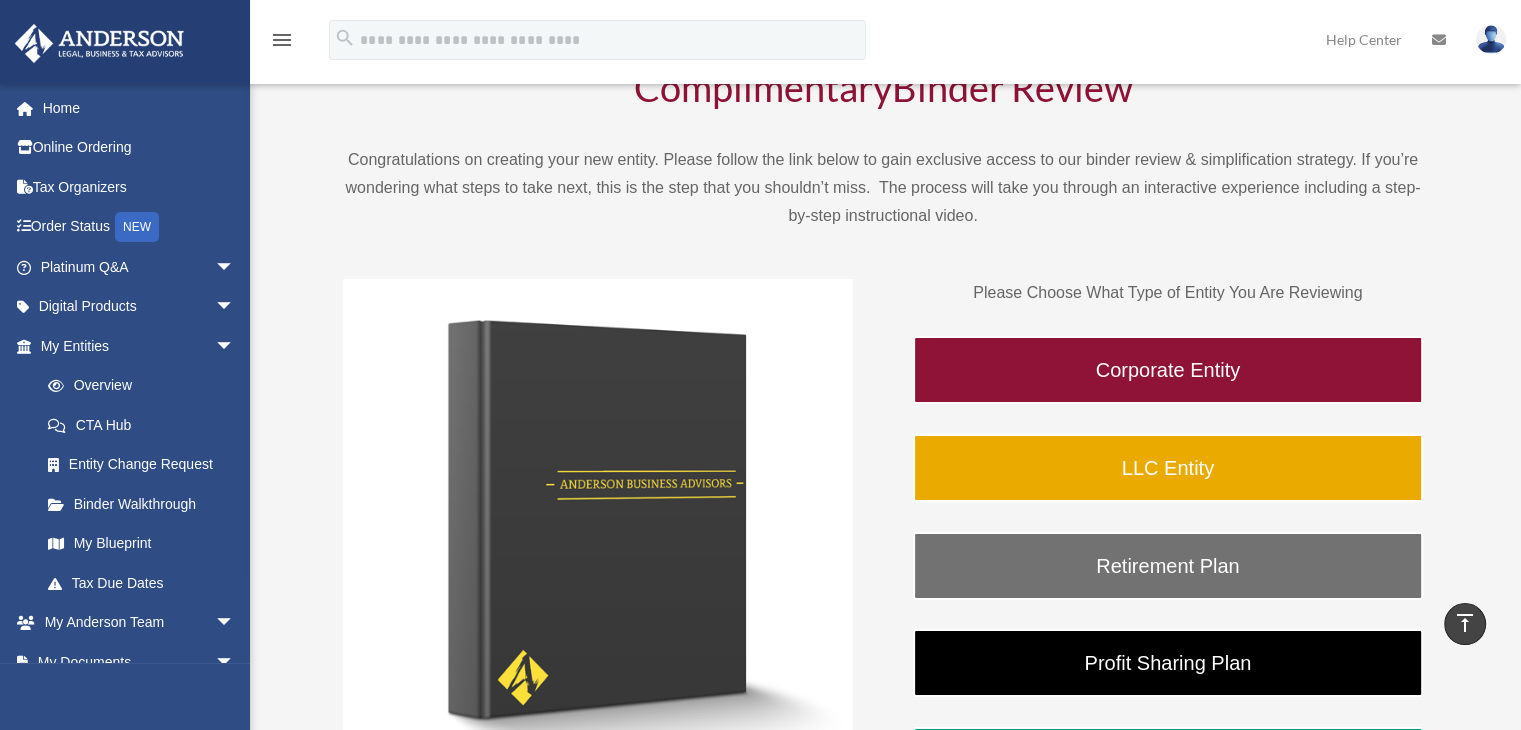 scroll, scrollTop: 100, scrollLeft: 0, axis: vertical 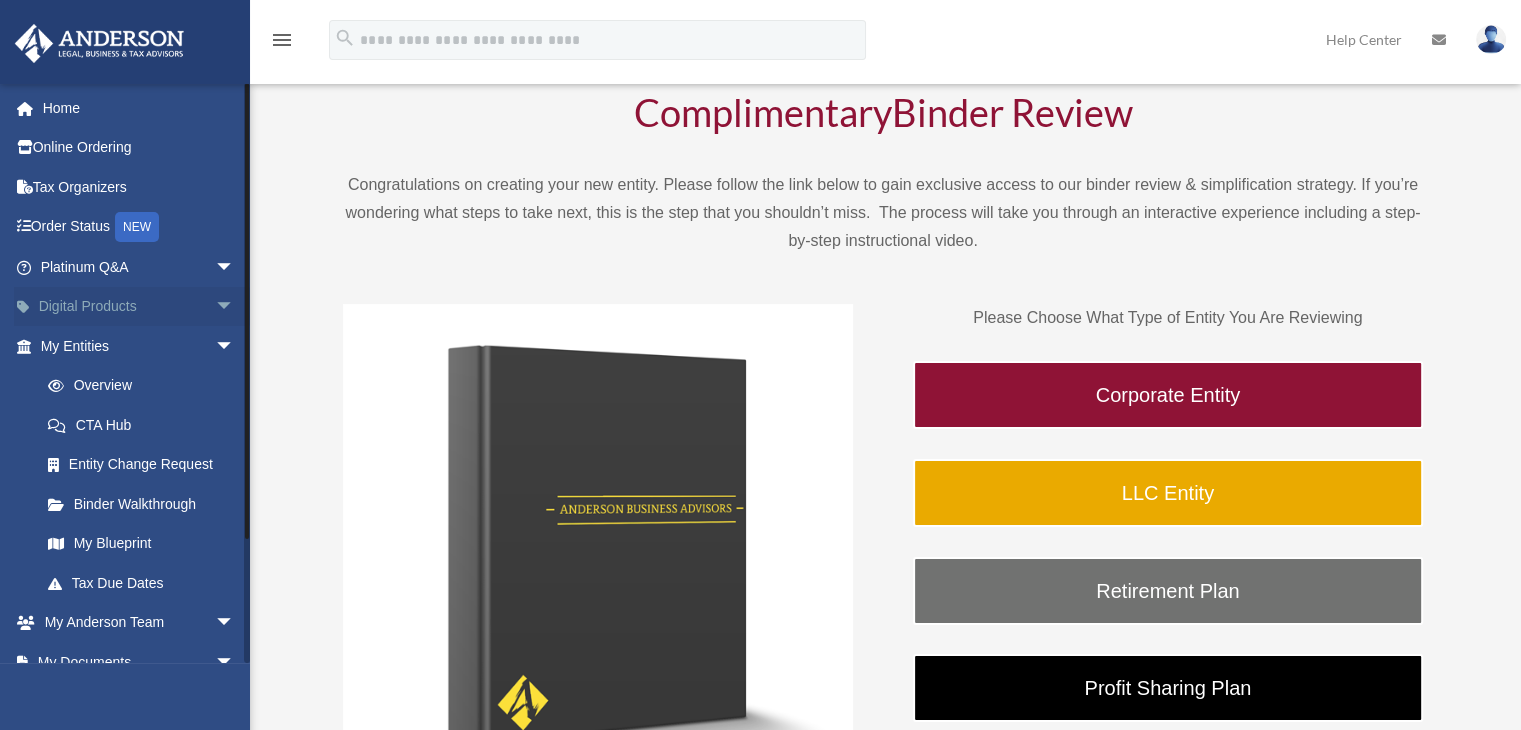 click on "Digital Products arrow_drop_down" at bounding box center (139, 307) 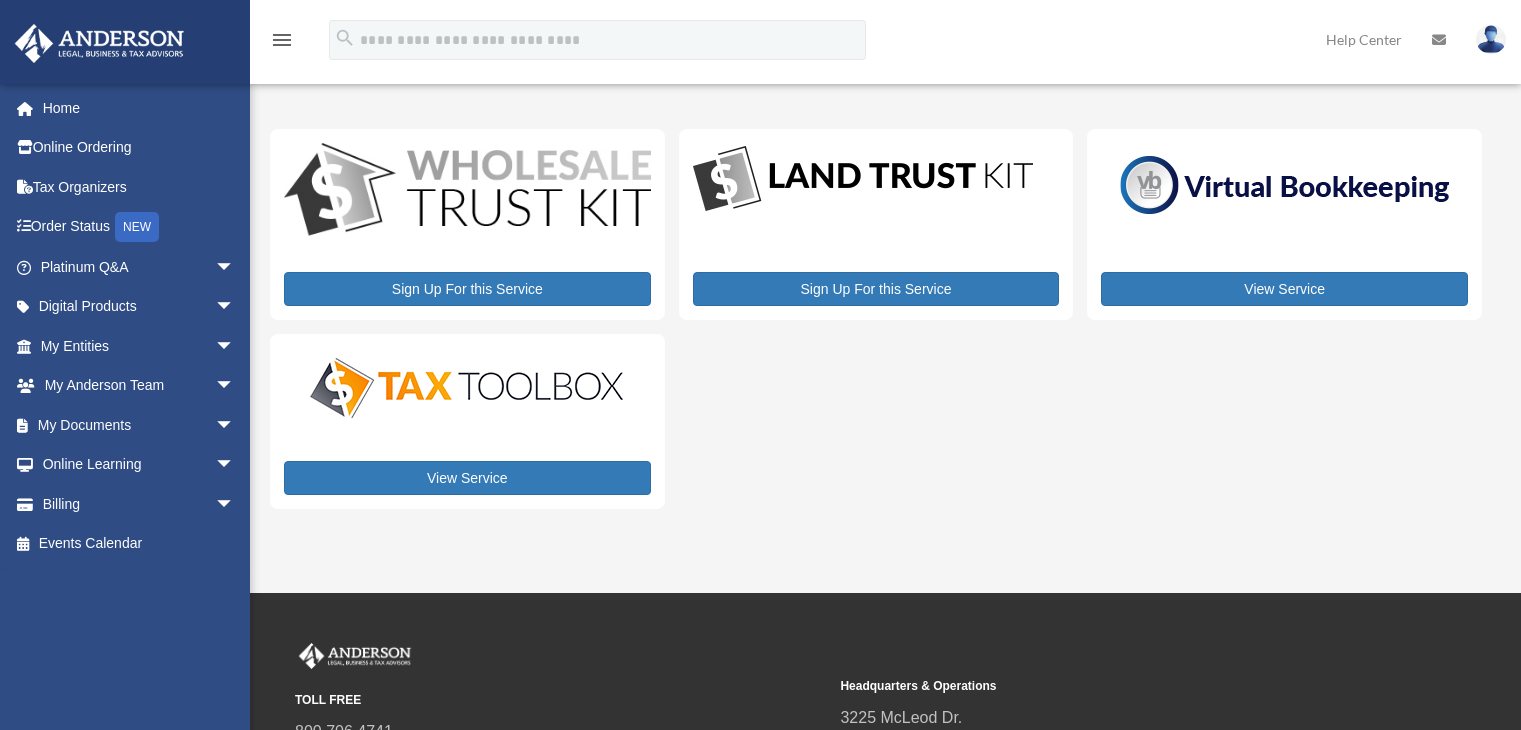 scroll, scrollTop: 0, scrollLeft: 0, axis: both 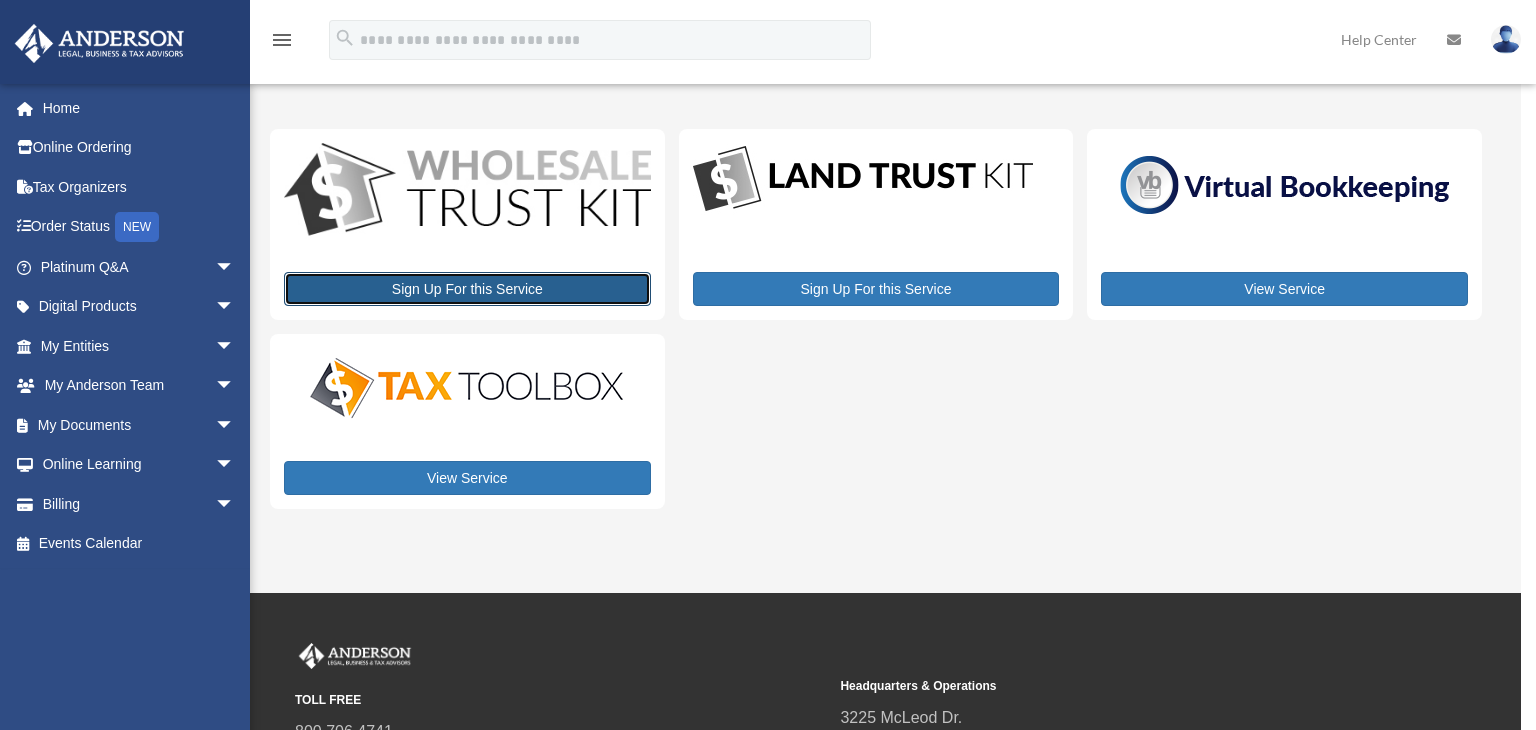 click on "Sign
Up For this Service" at bounding box center (467, 289) 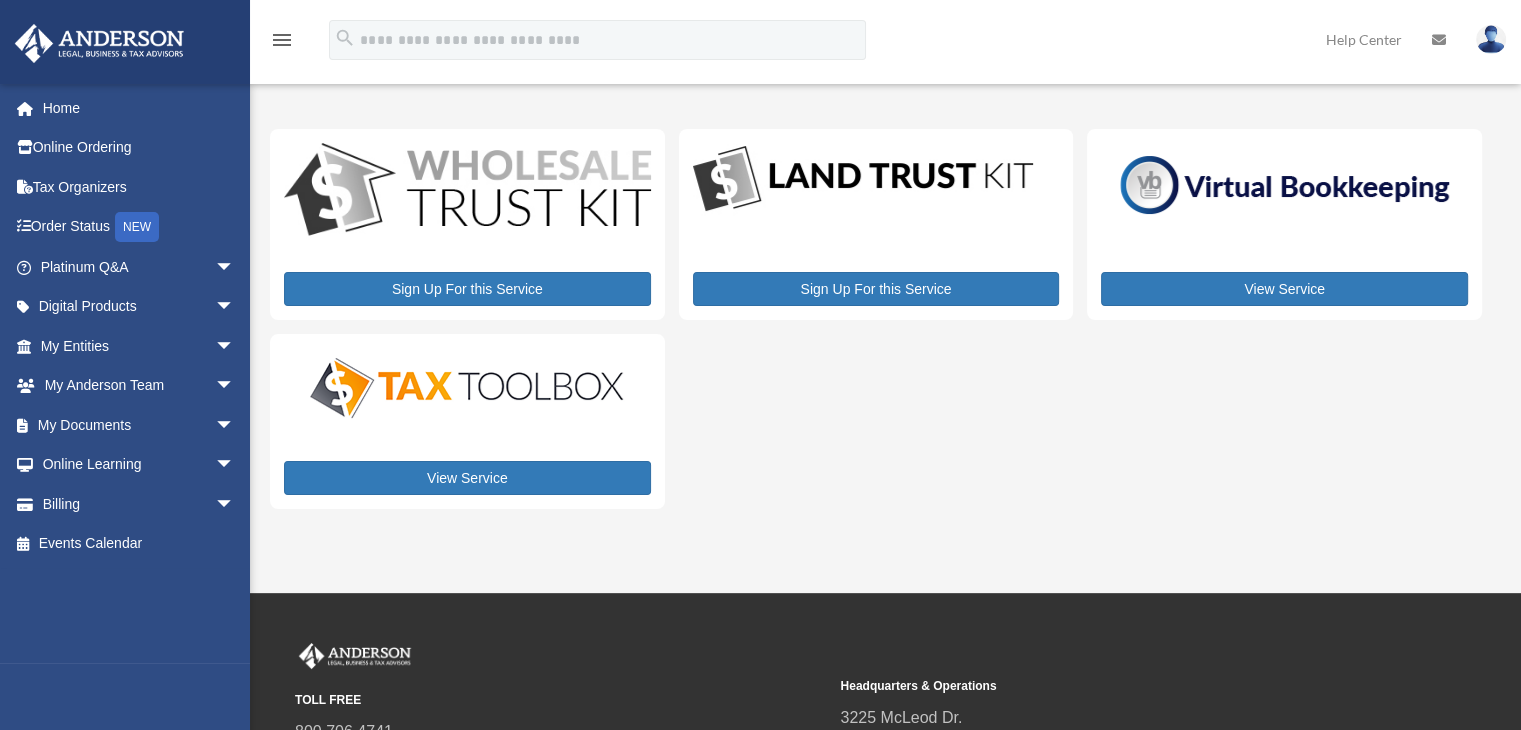 click at bounding box center [863, 179] 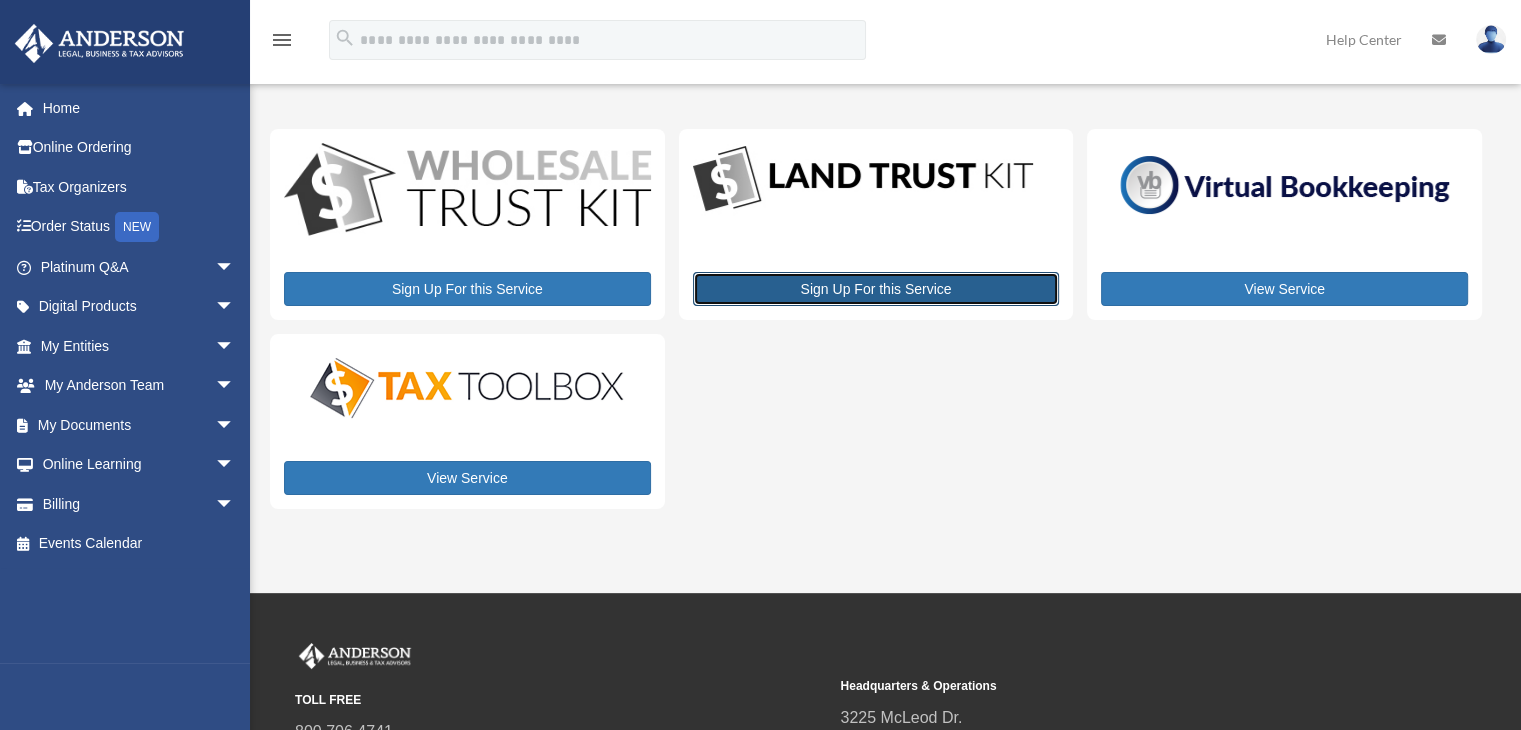 click on "Sign
Up For this Service" at bounding box center [876, 289] 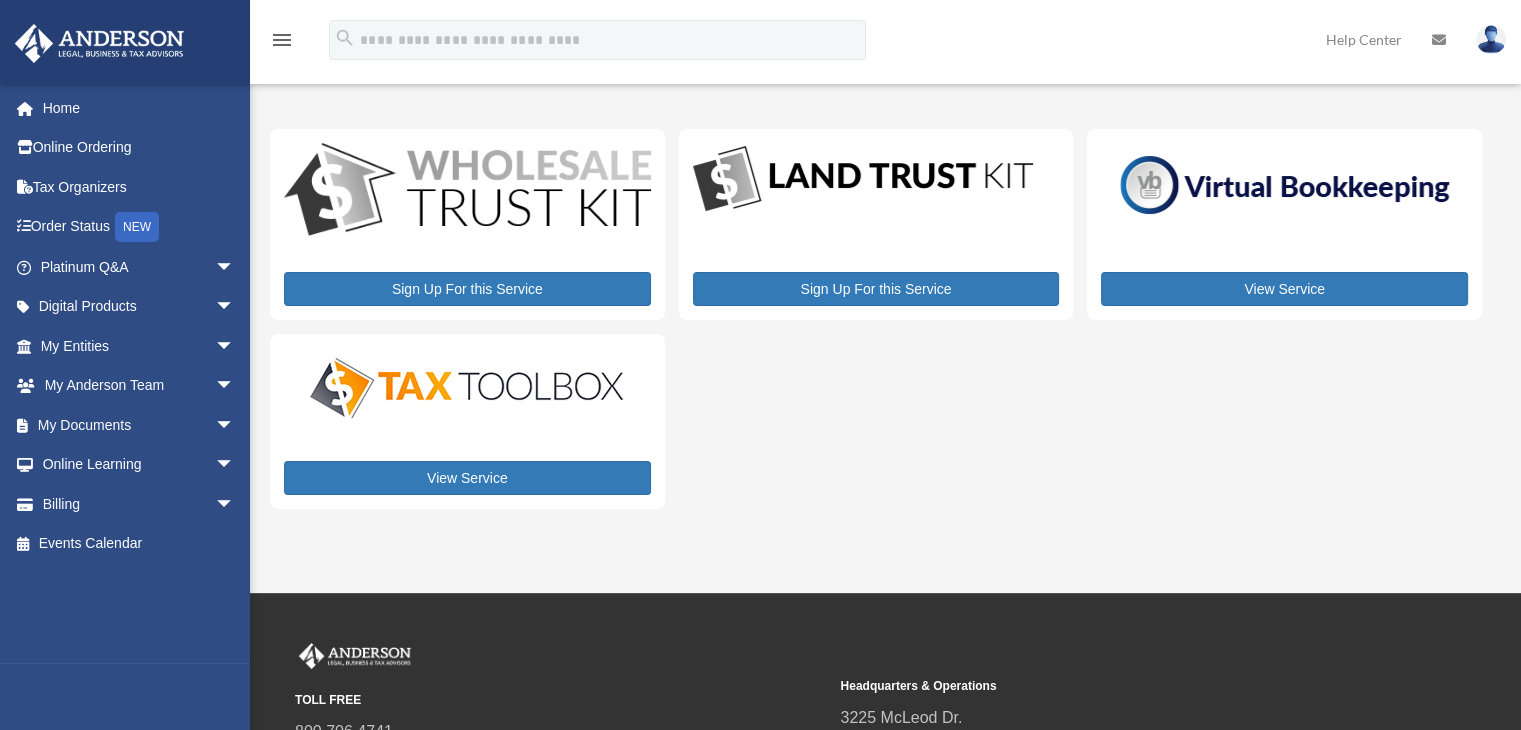 click at bounding box center (1285, 185) 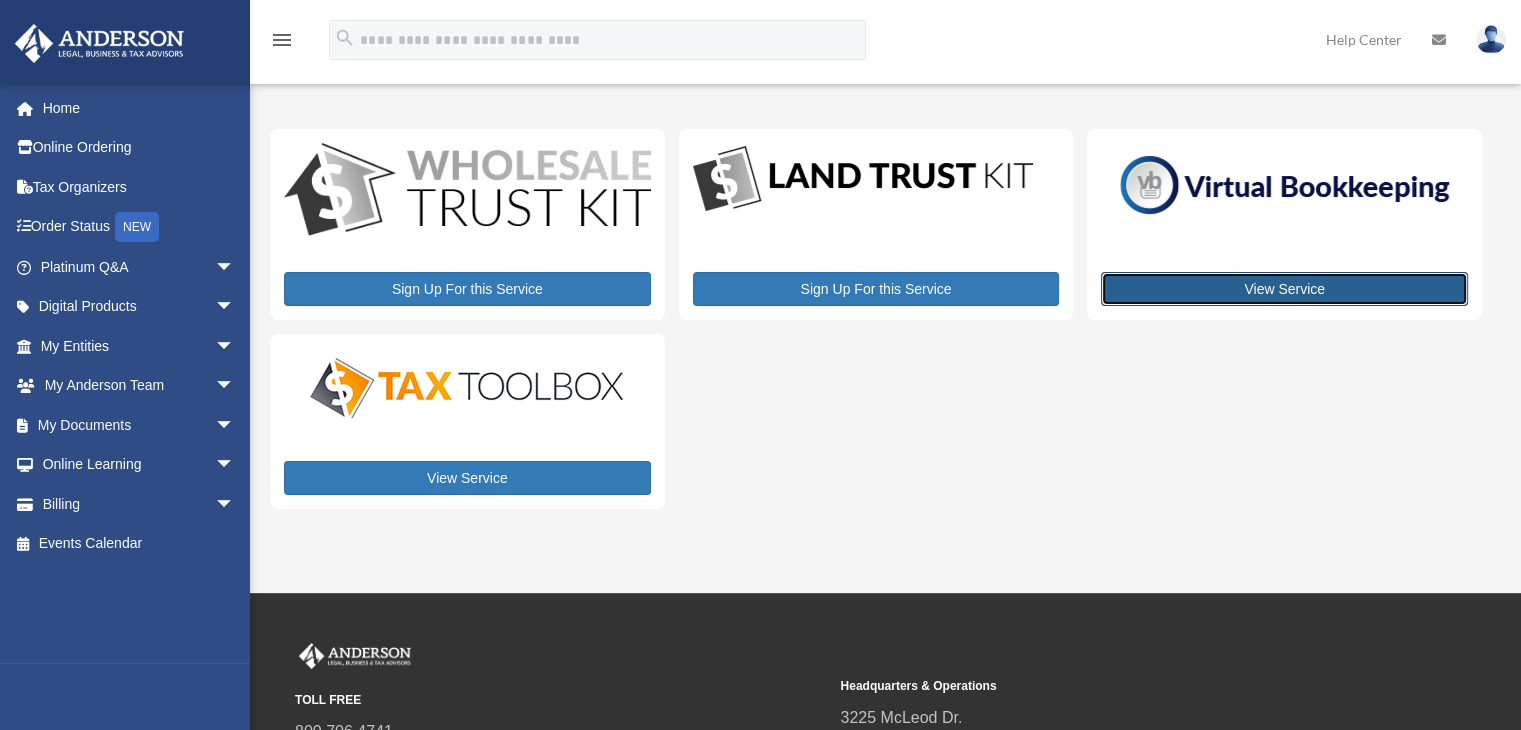 click on "View Service" at bounding box center [1284, 289] 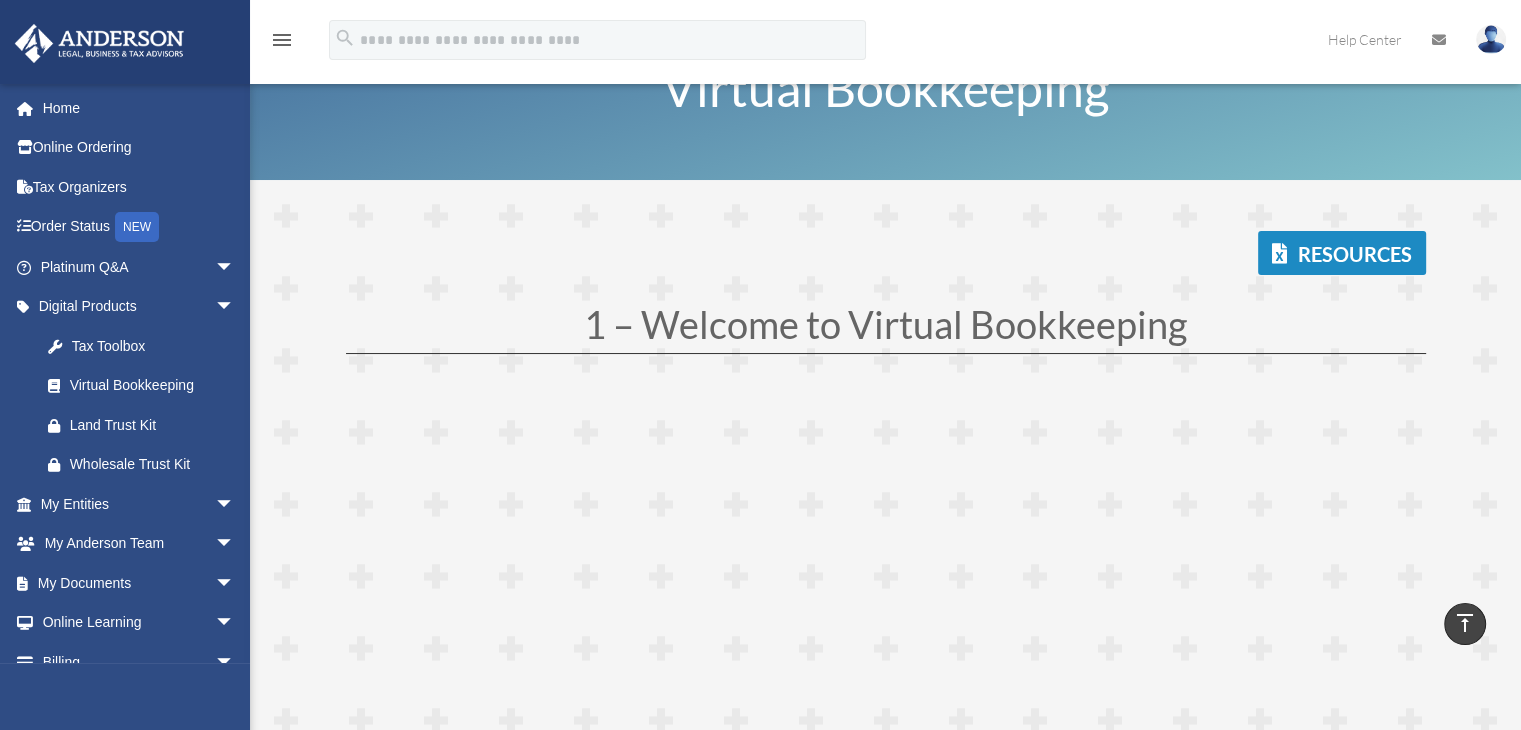 scroll, scrollTop: 0, scrollLeft: 0, axis: both 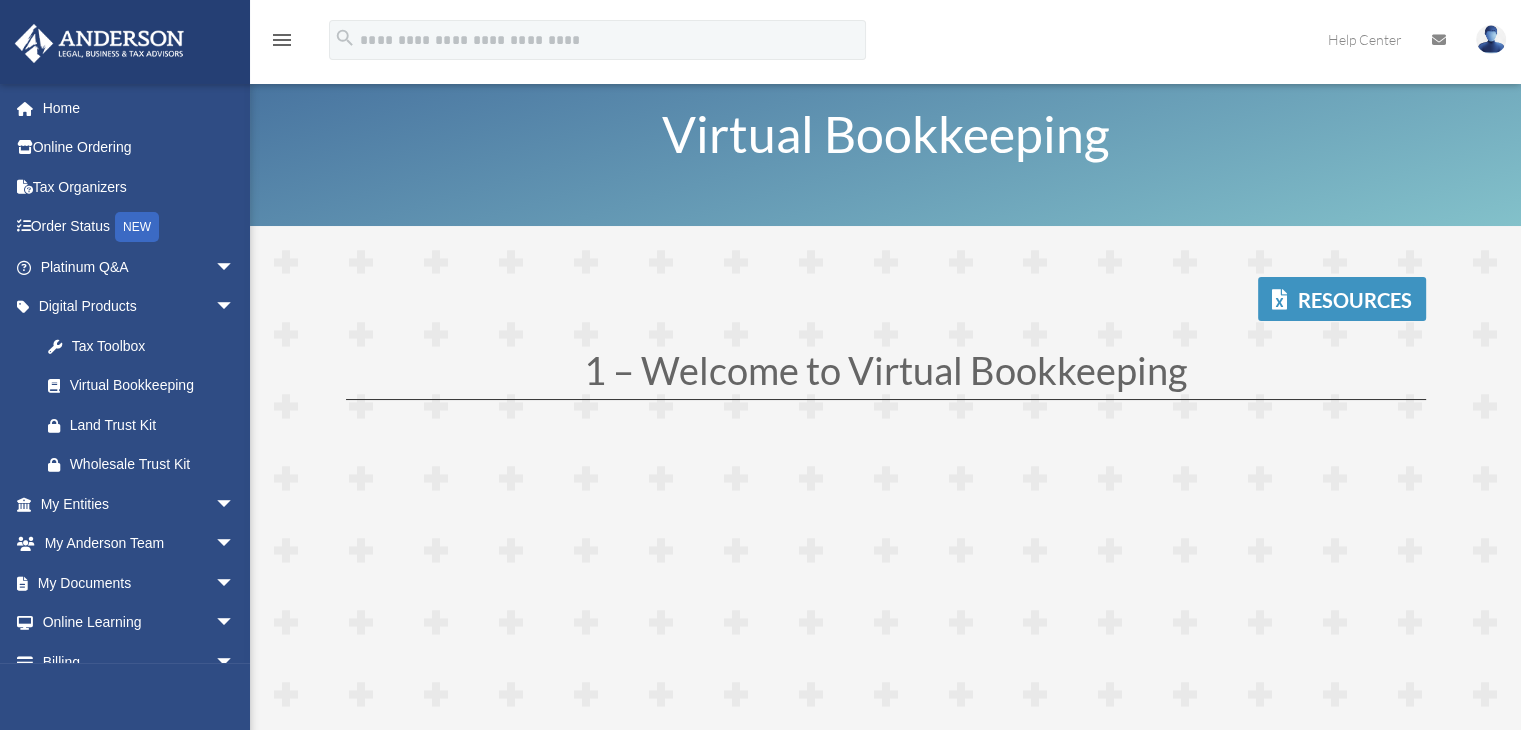 click on "Resources" at bounding box center (1342, 299) 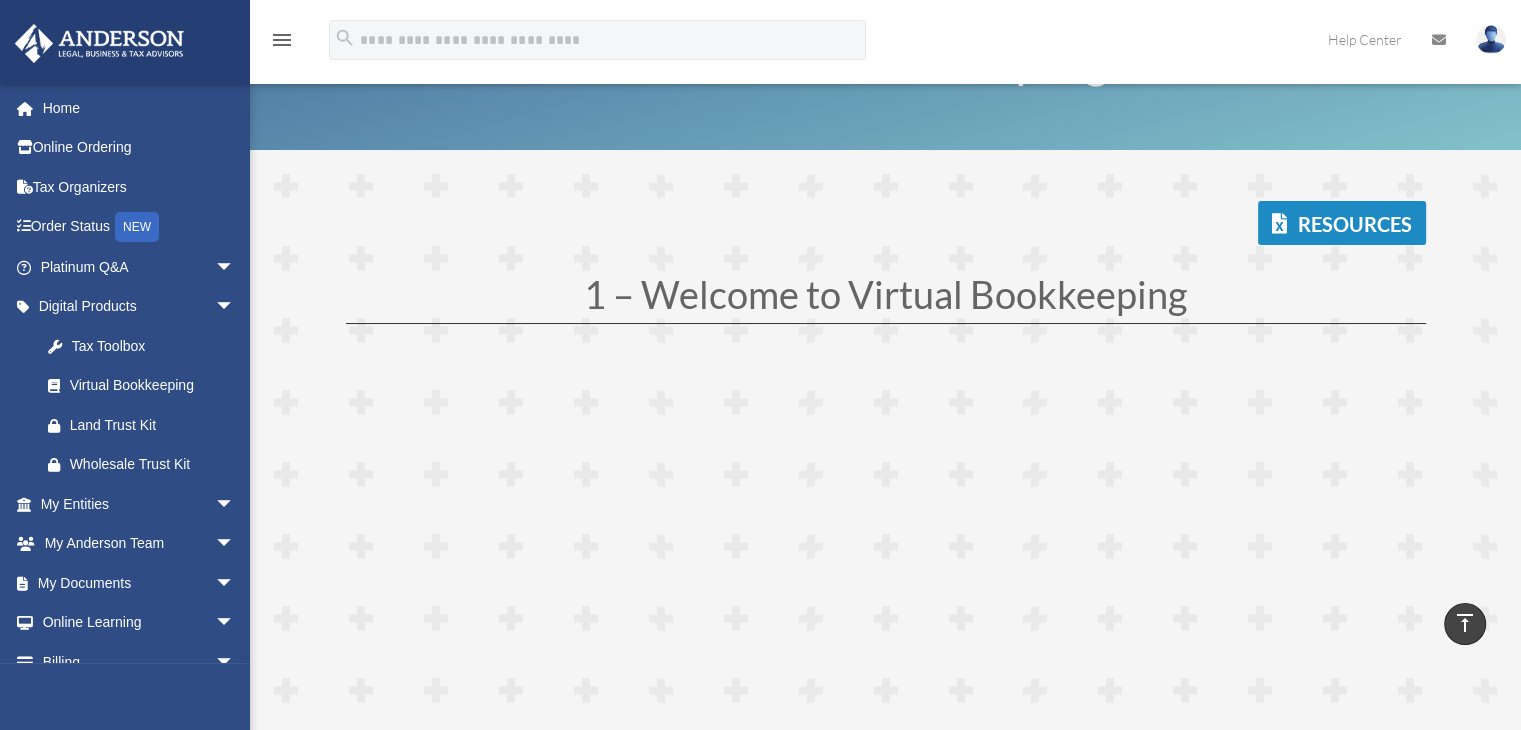 scroll, scrollTop: 0, scrollLeft: 0, axis: both 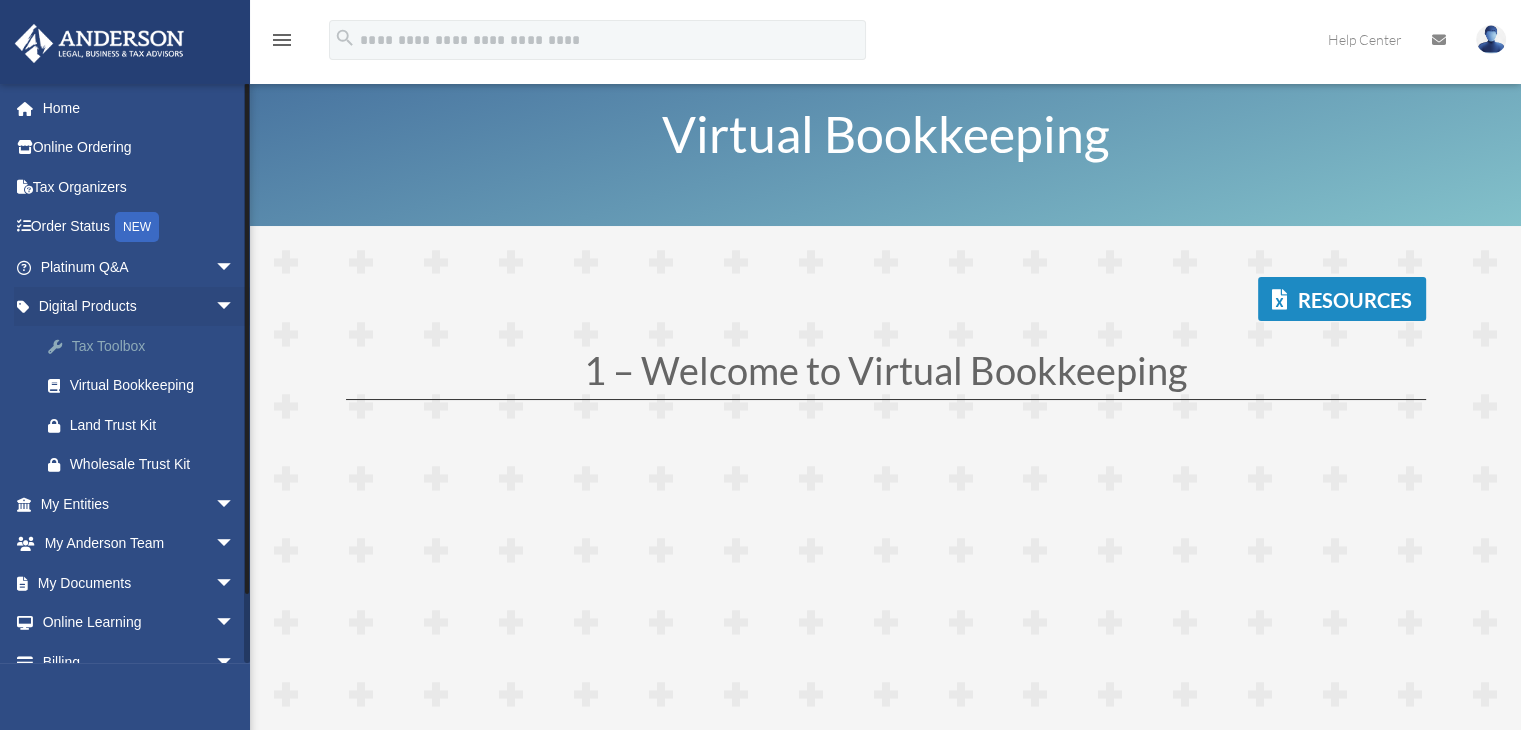 click on "Tax Toolbox" at bounding box center (155, 346) 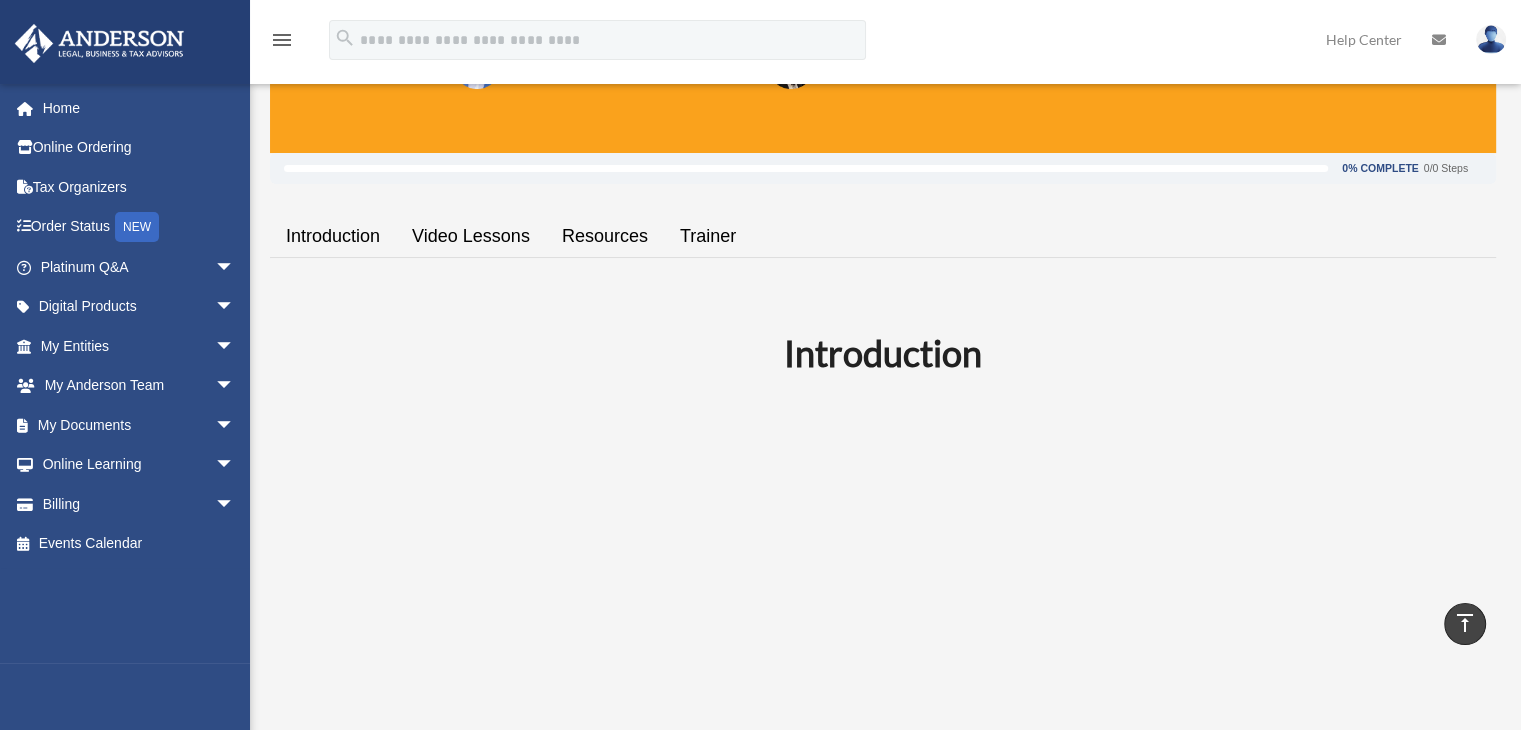 scroll, scrollTop: 0, scrollLeft: 0, axis: both 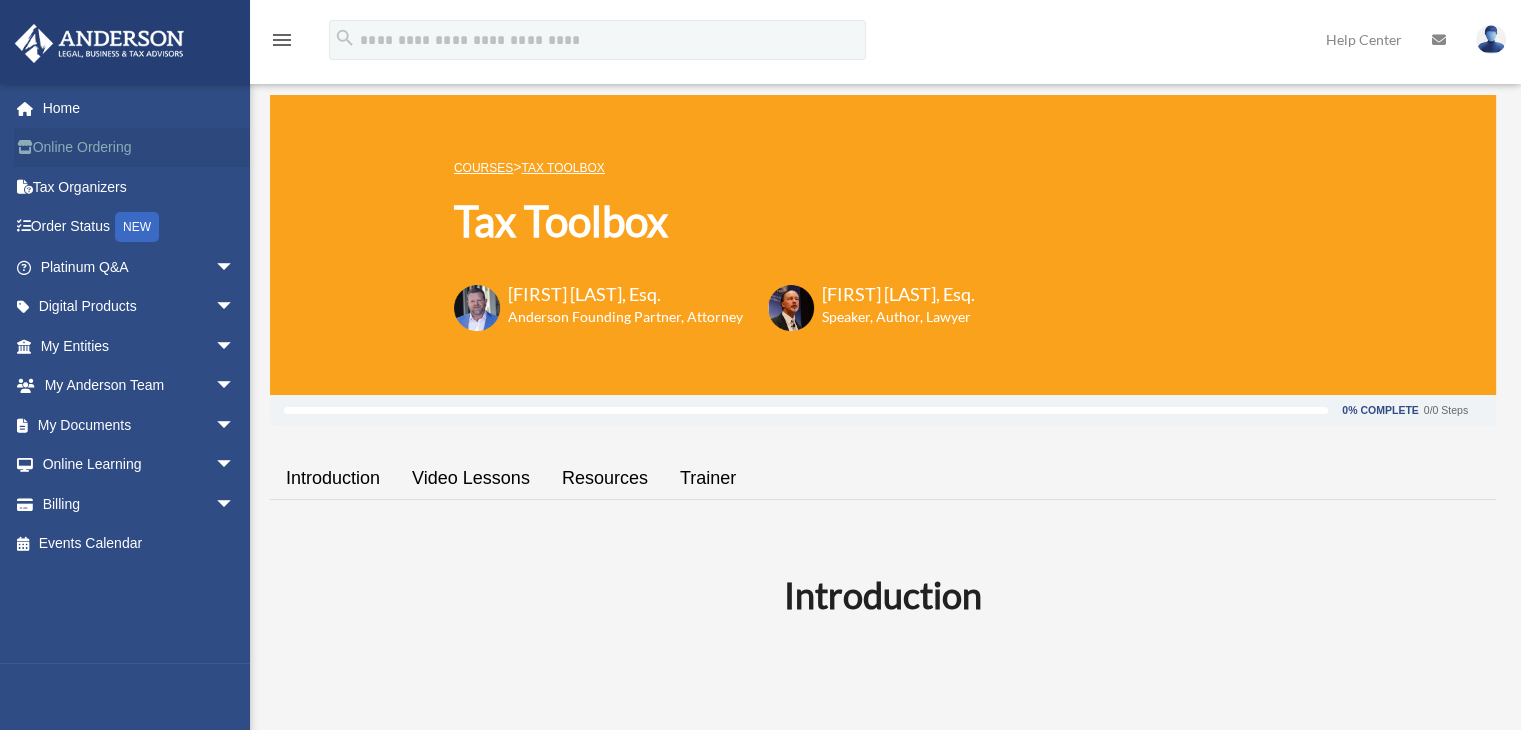 click on "Online Ordering" at bounding box center (139, 148) 